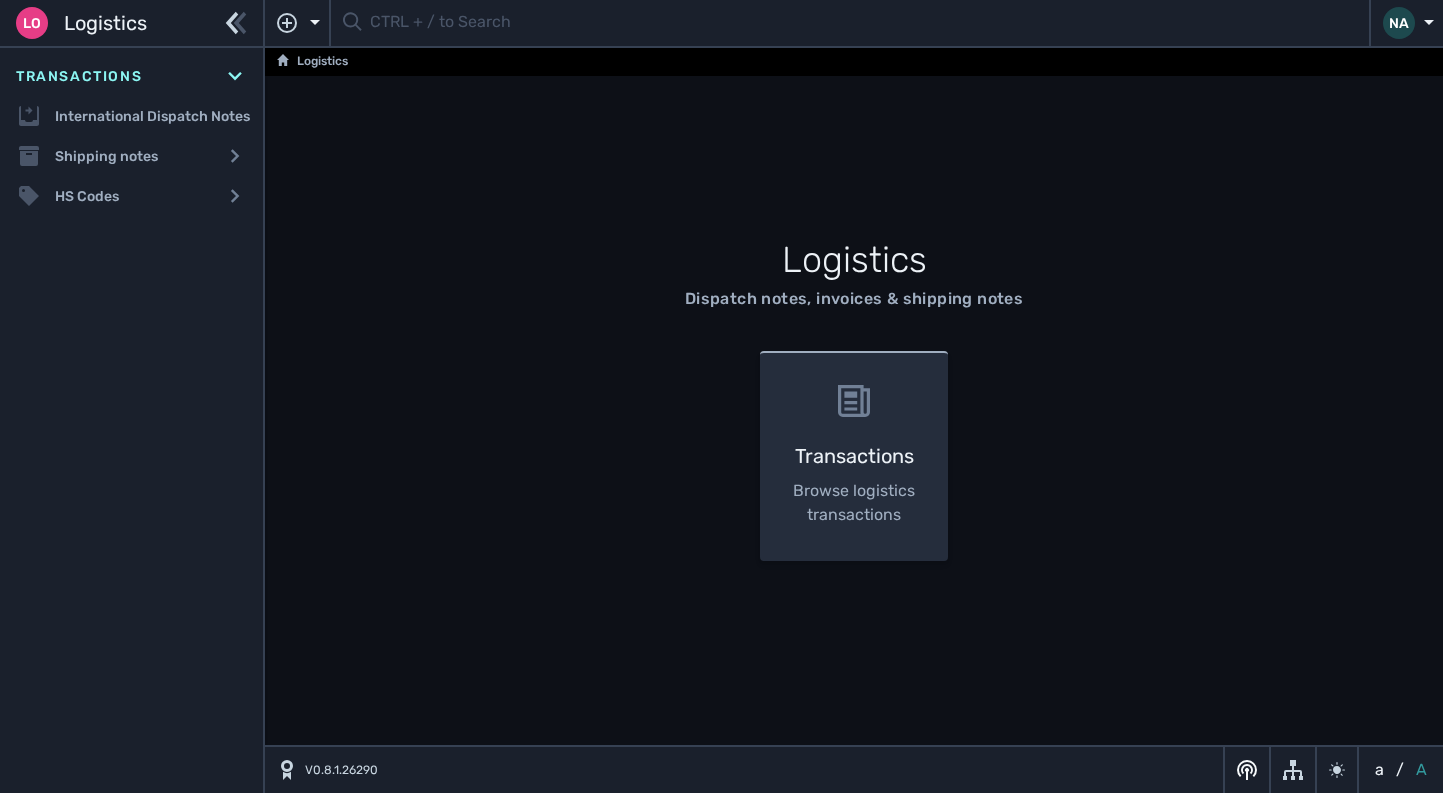 scroll, scrollTop: 0, scrollLeft: 0, axis: both 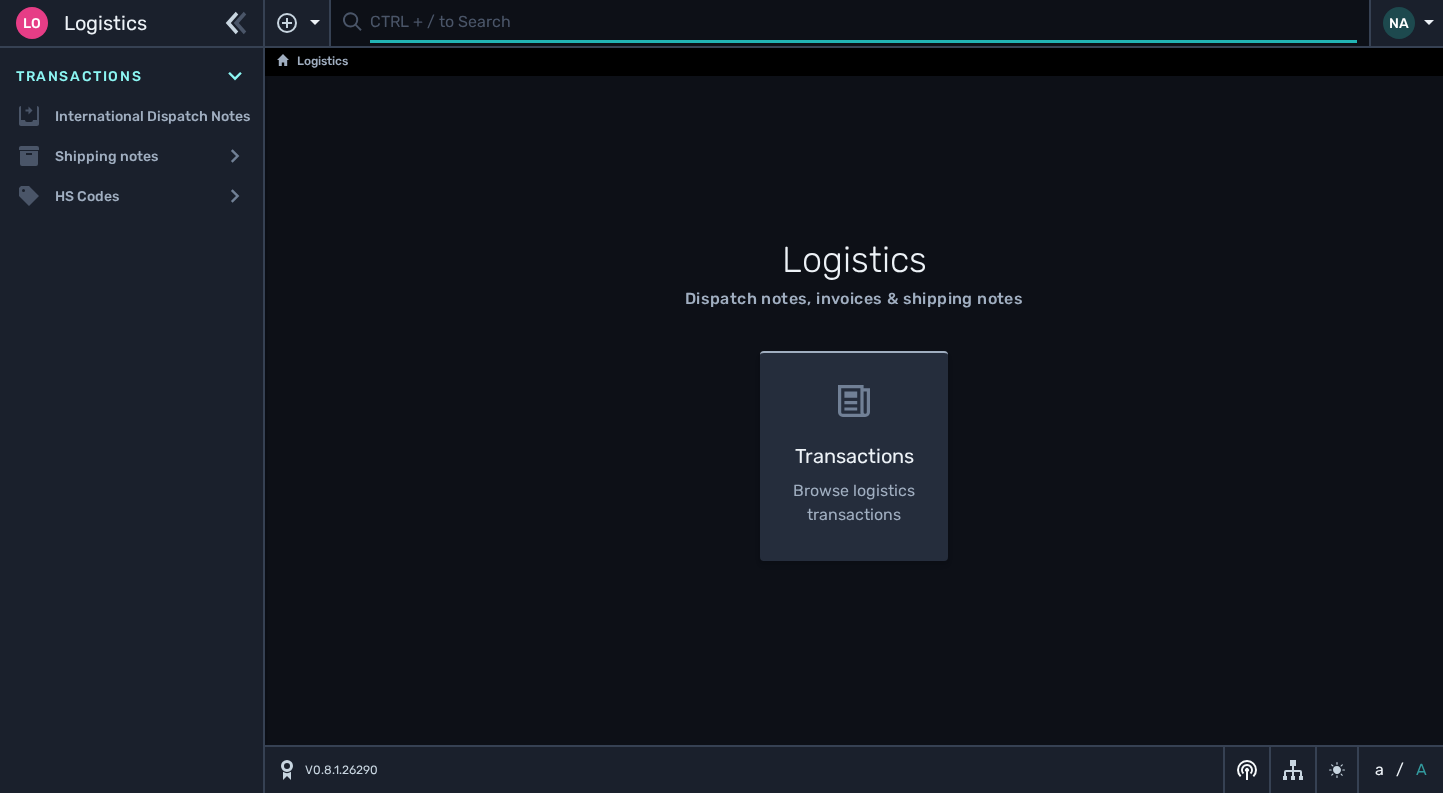 click at bounding box center (863, 23) 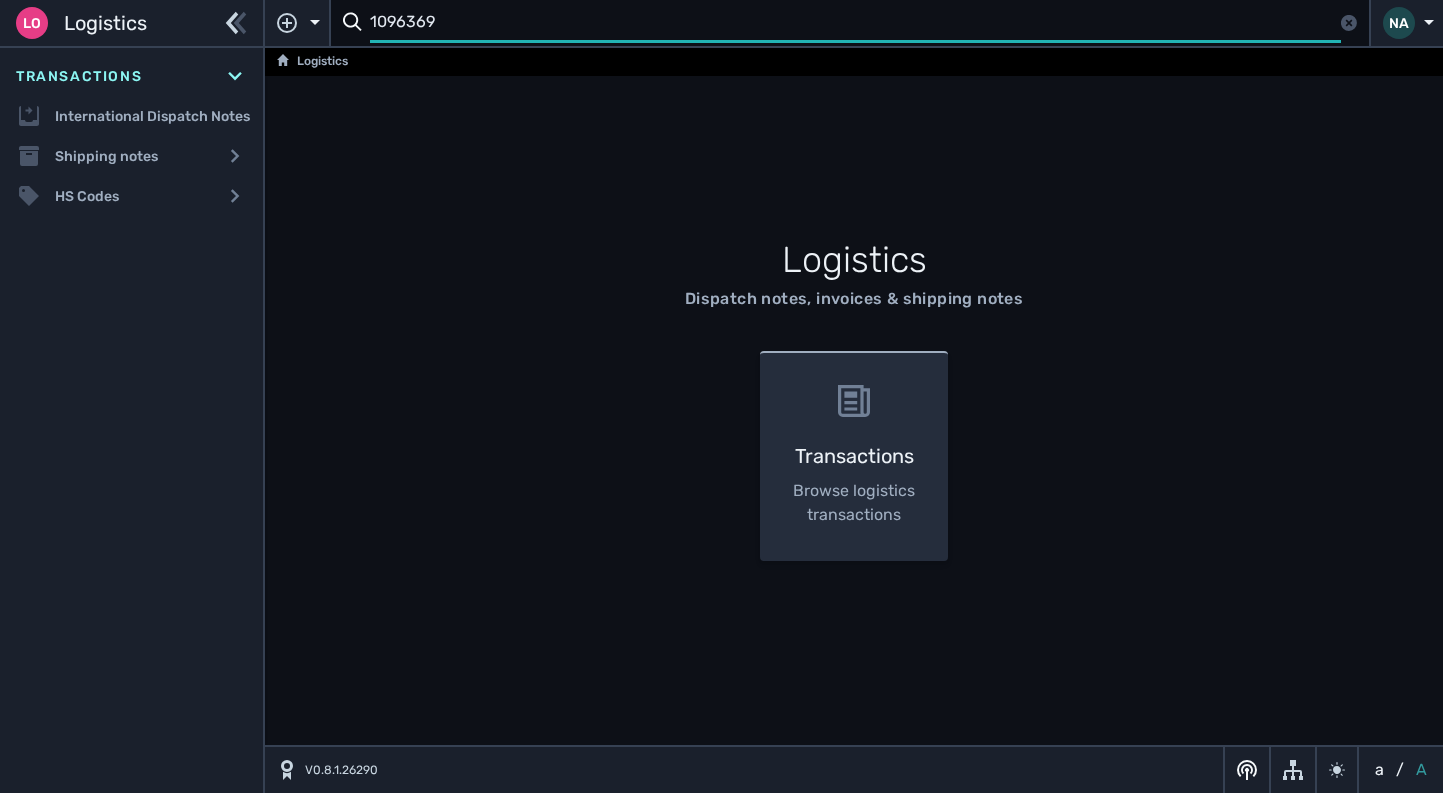 type on "1096369" 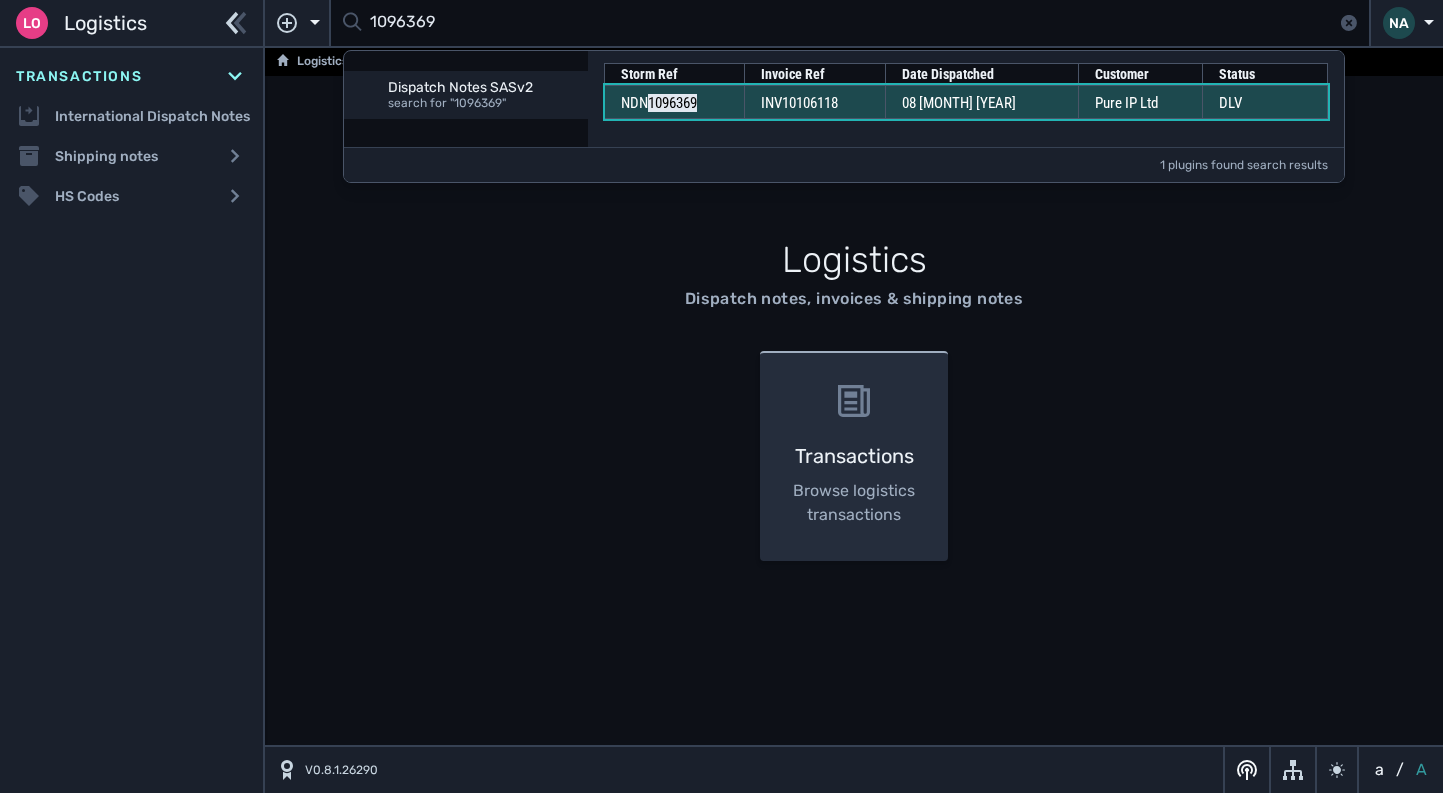 click on "INV10106118" at bounding box center [659, 103] 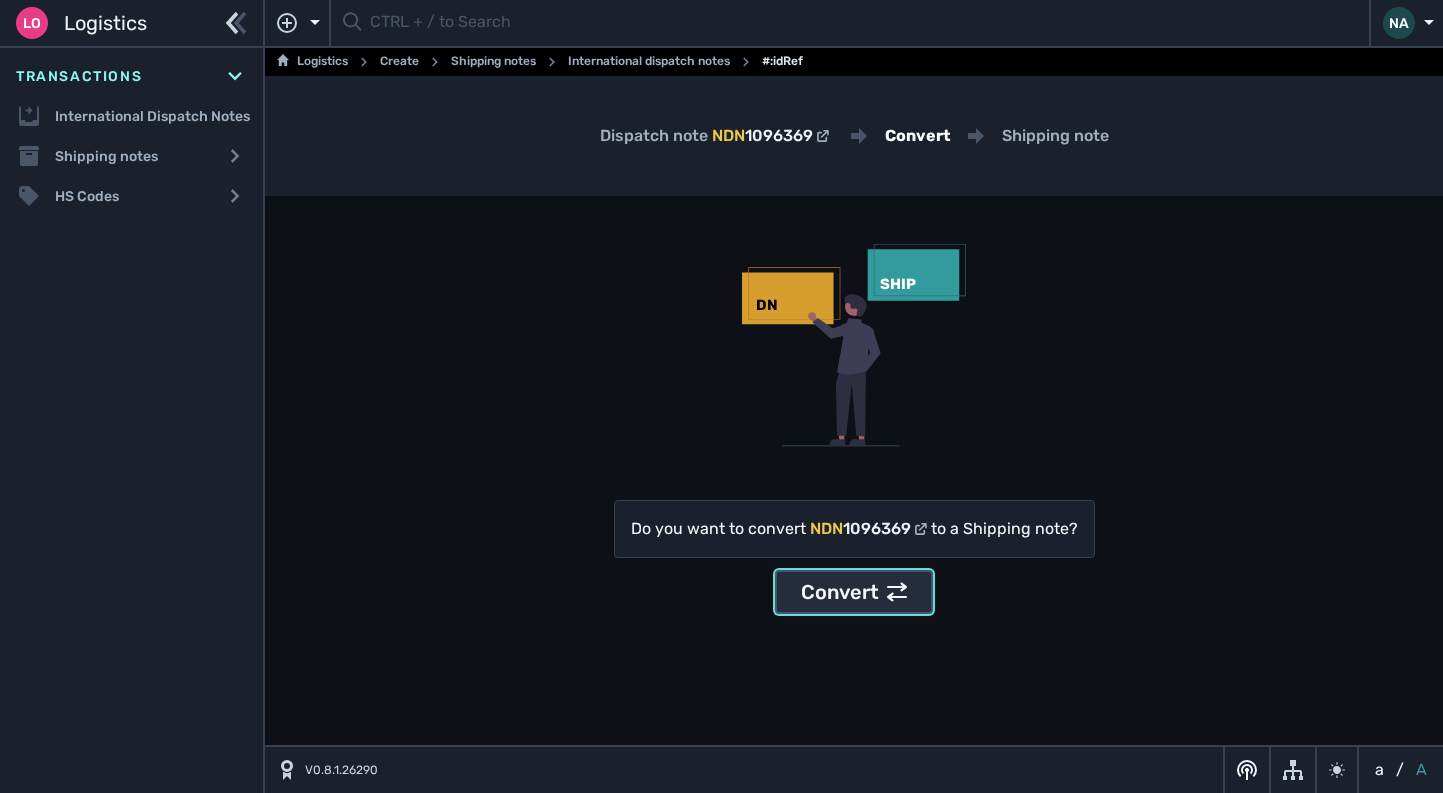 click on "Convert" at bounding box center (854, 592) 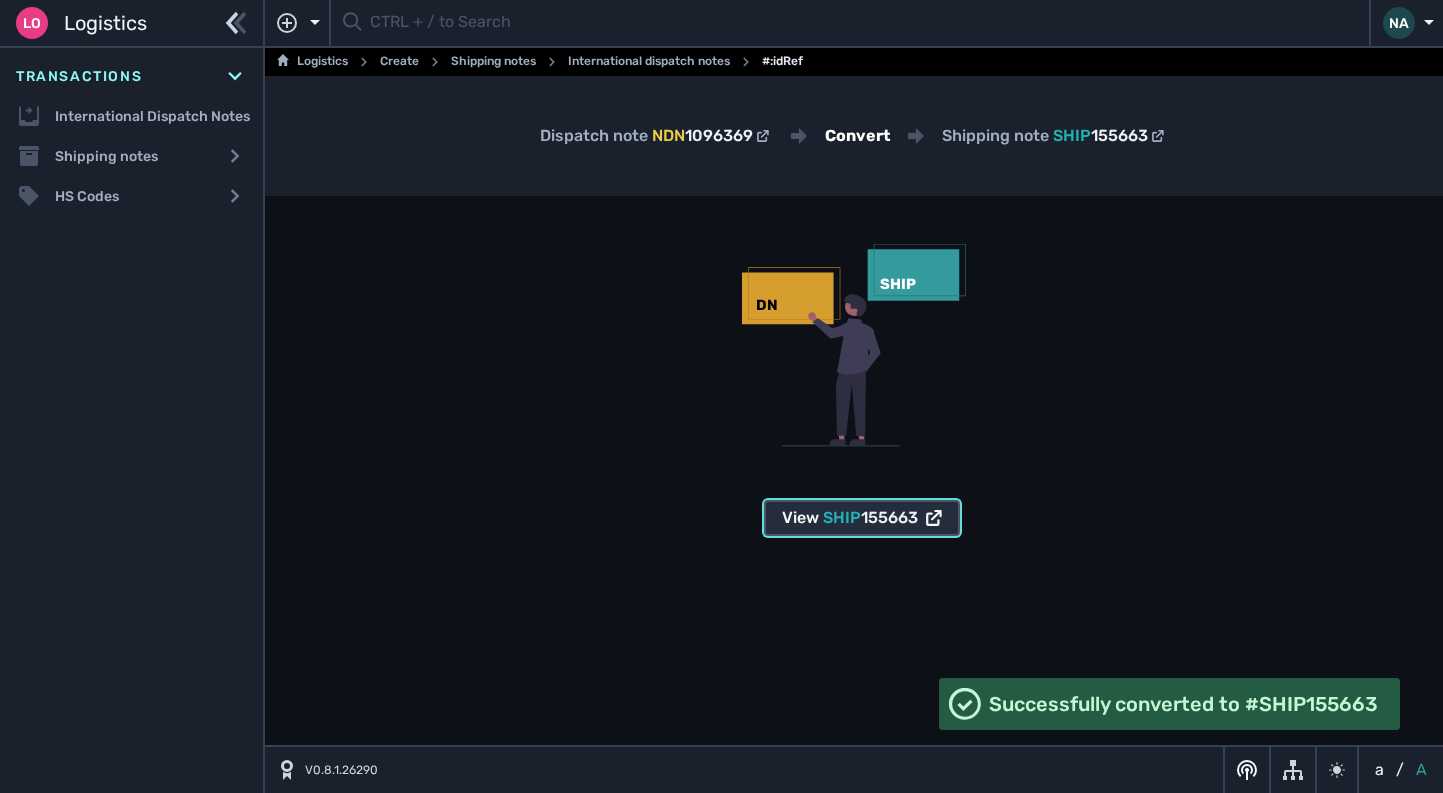 click on "155663" at bounding box center (889, 517) 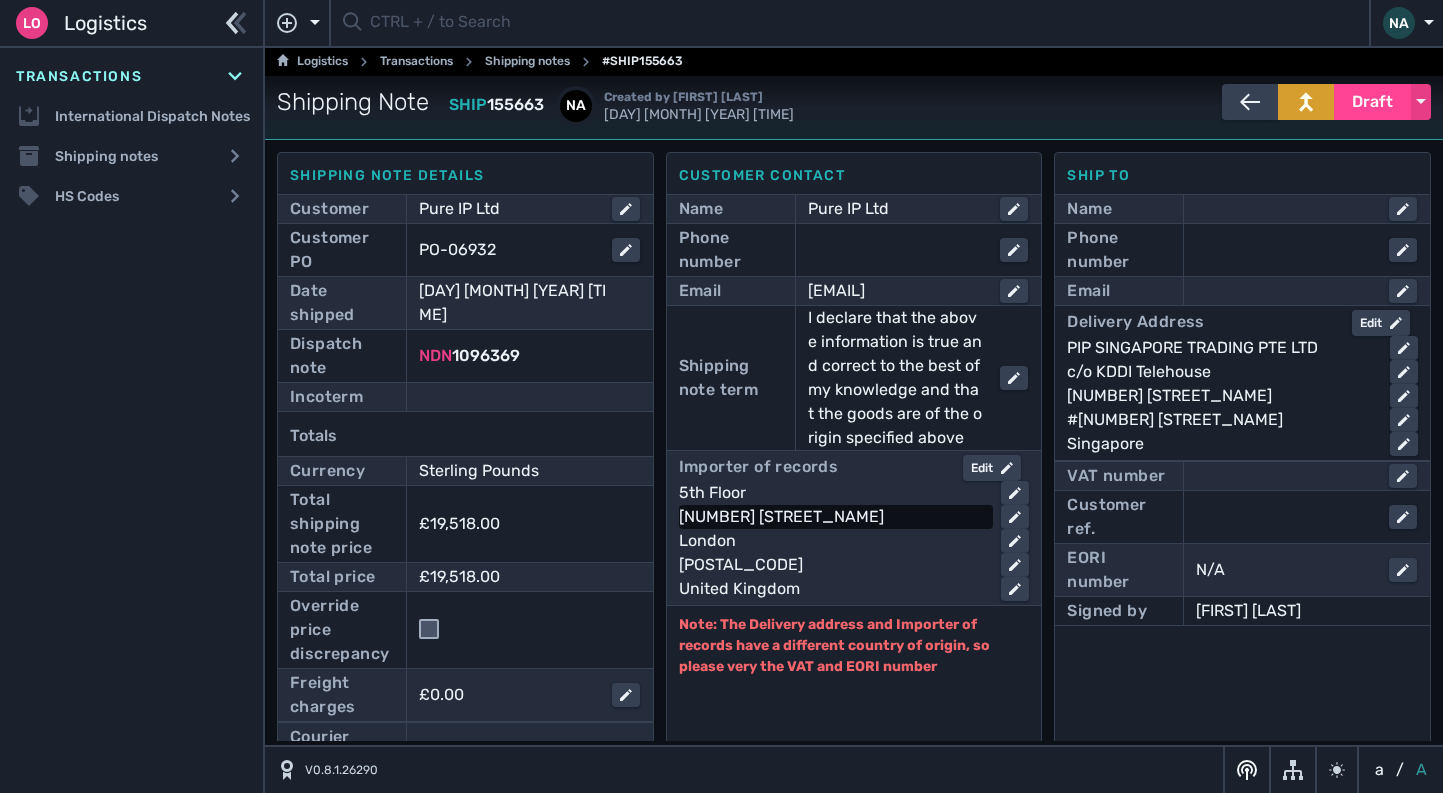 scroll, scrollTop: 0, scrollLeft: 0, axis: both 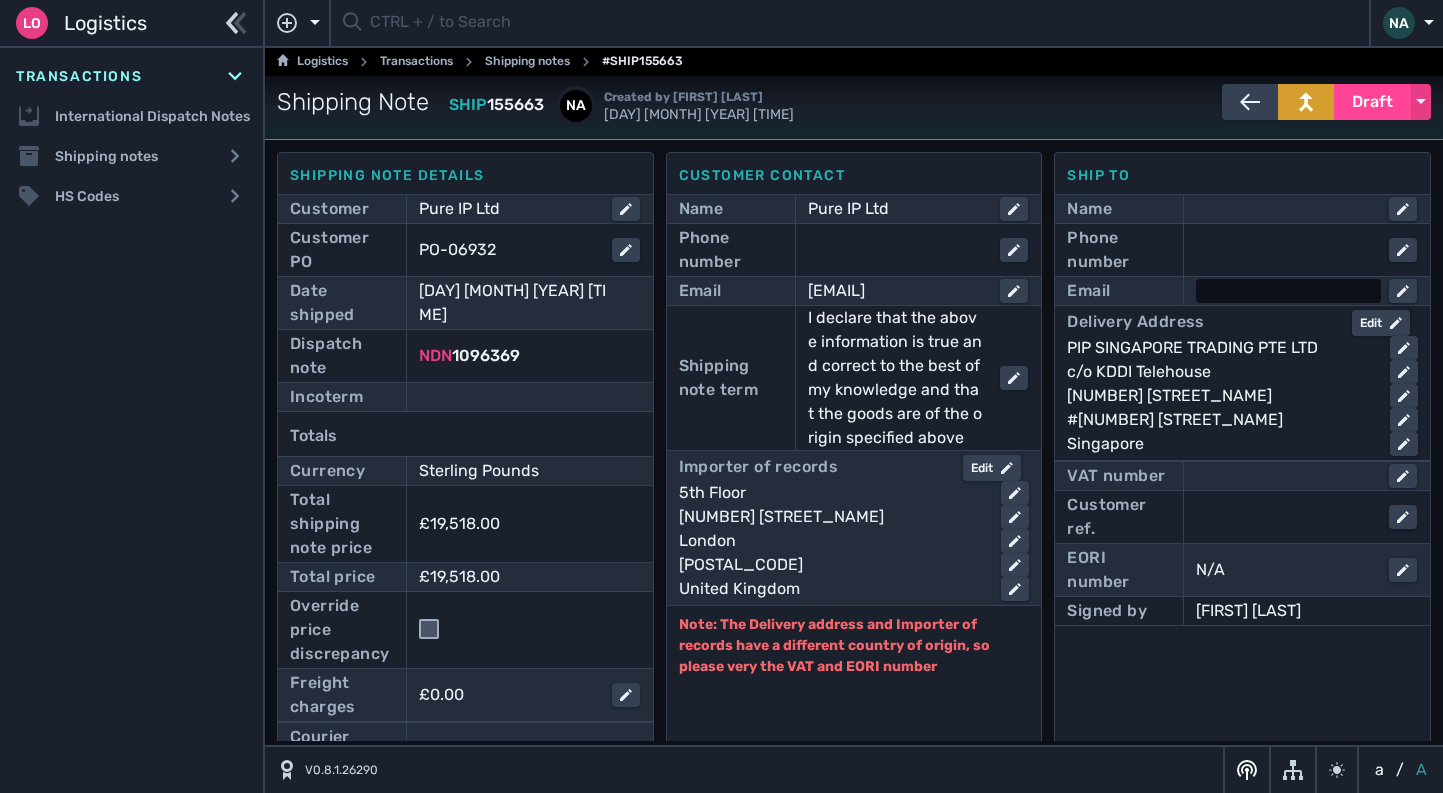 click at bounding box center [1288, 291] 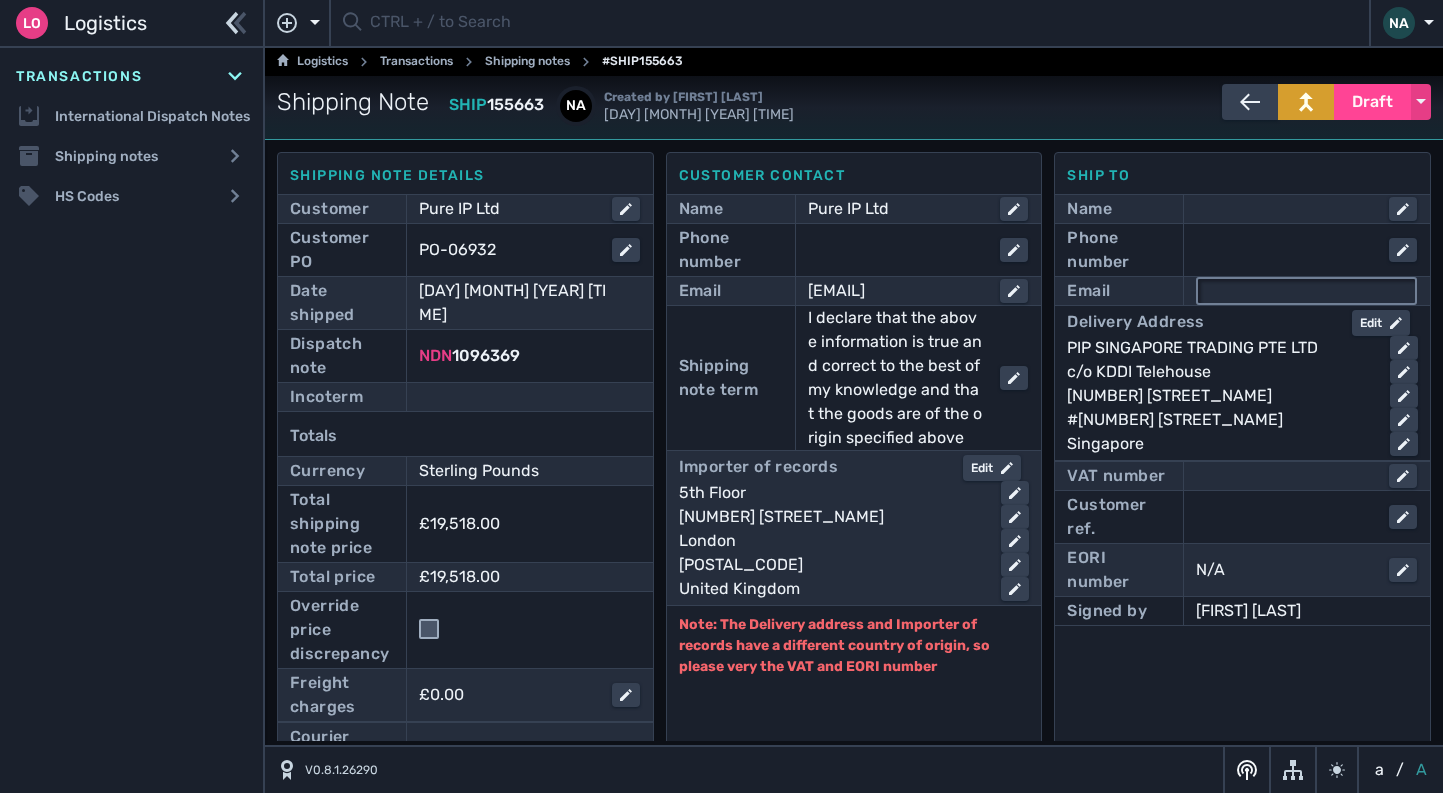 click at bounding box center (1306, 291) 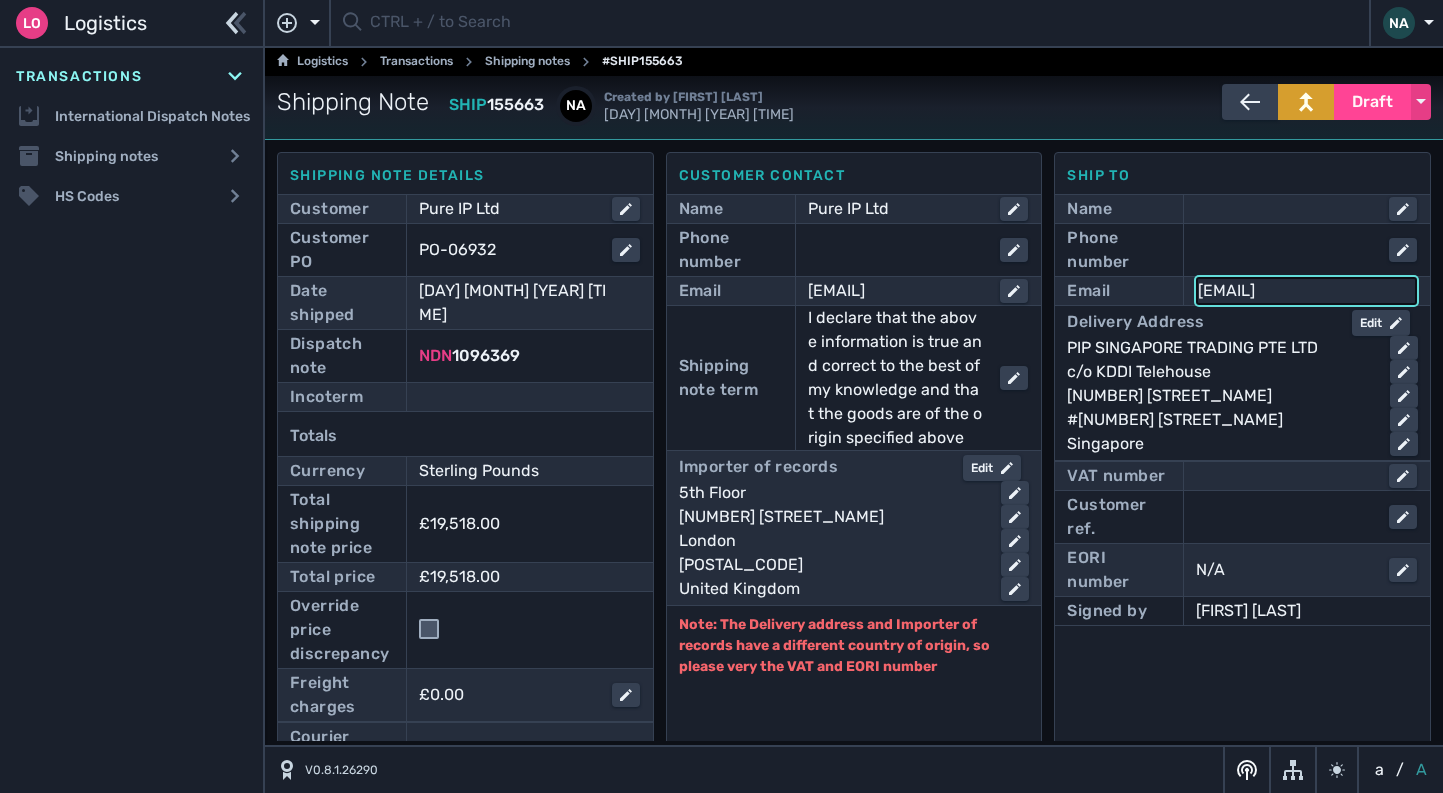 type on "[EMAIL]" 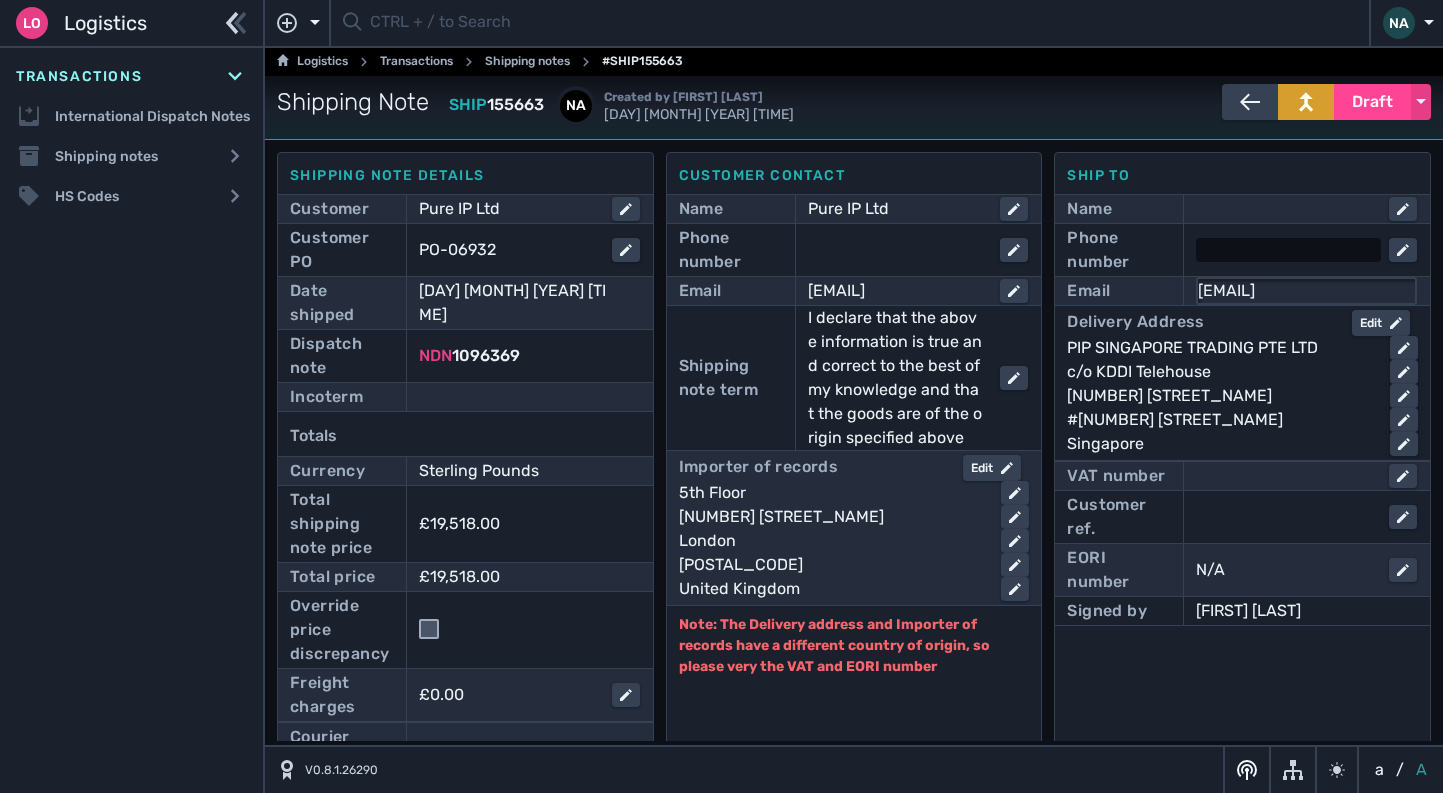 click at bounding box center (1288, 250) 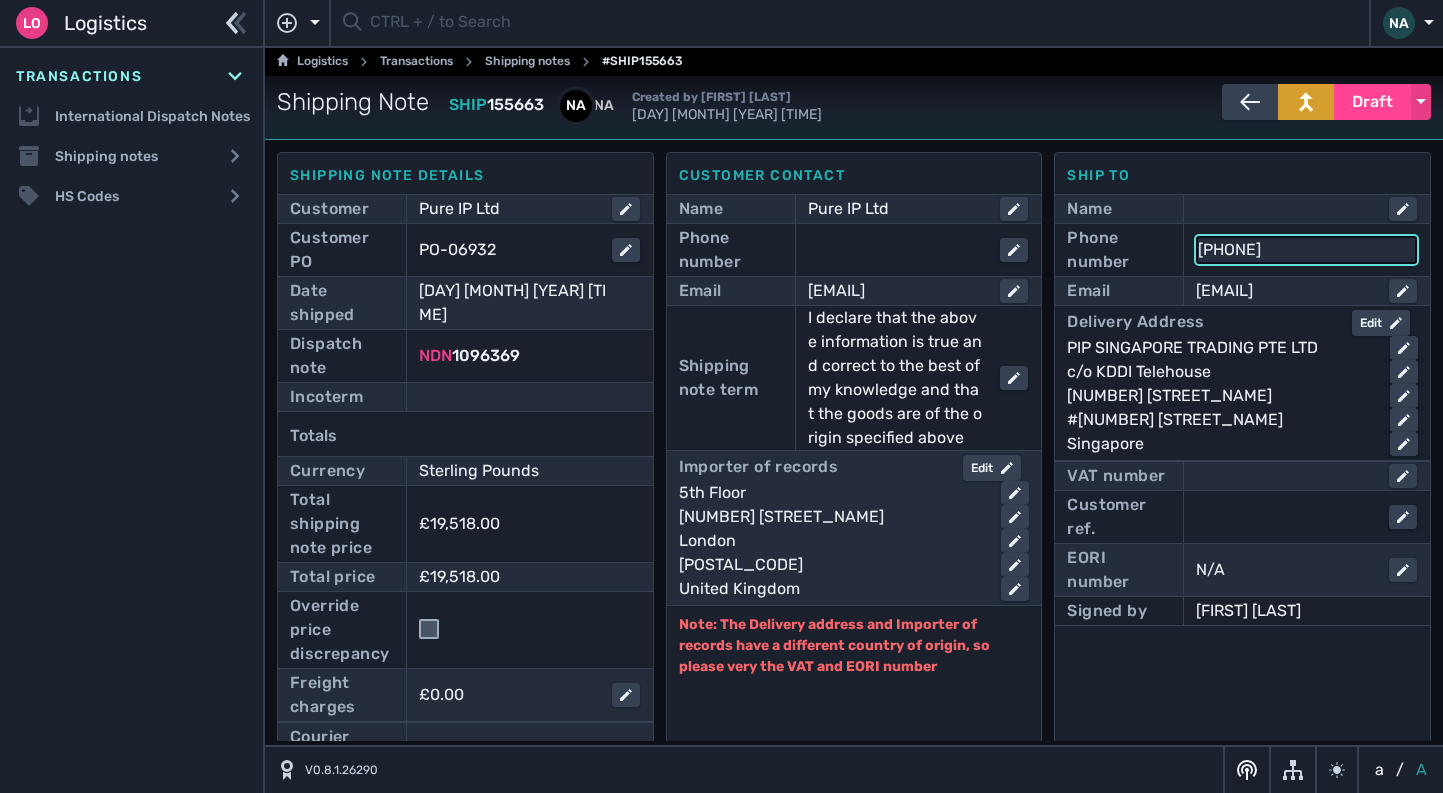 type on "[PHONE]" 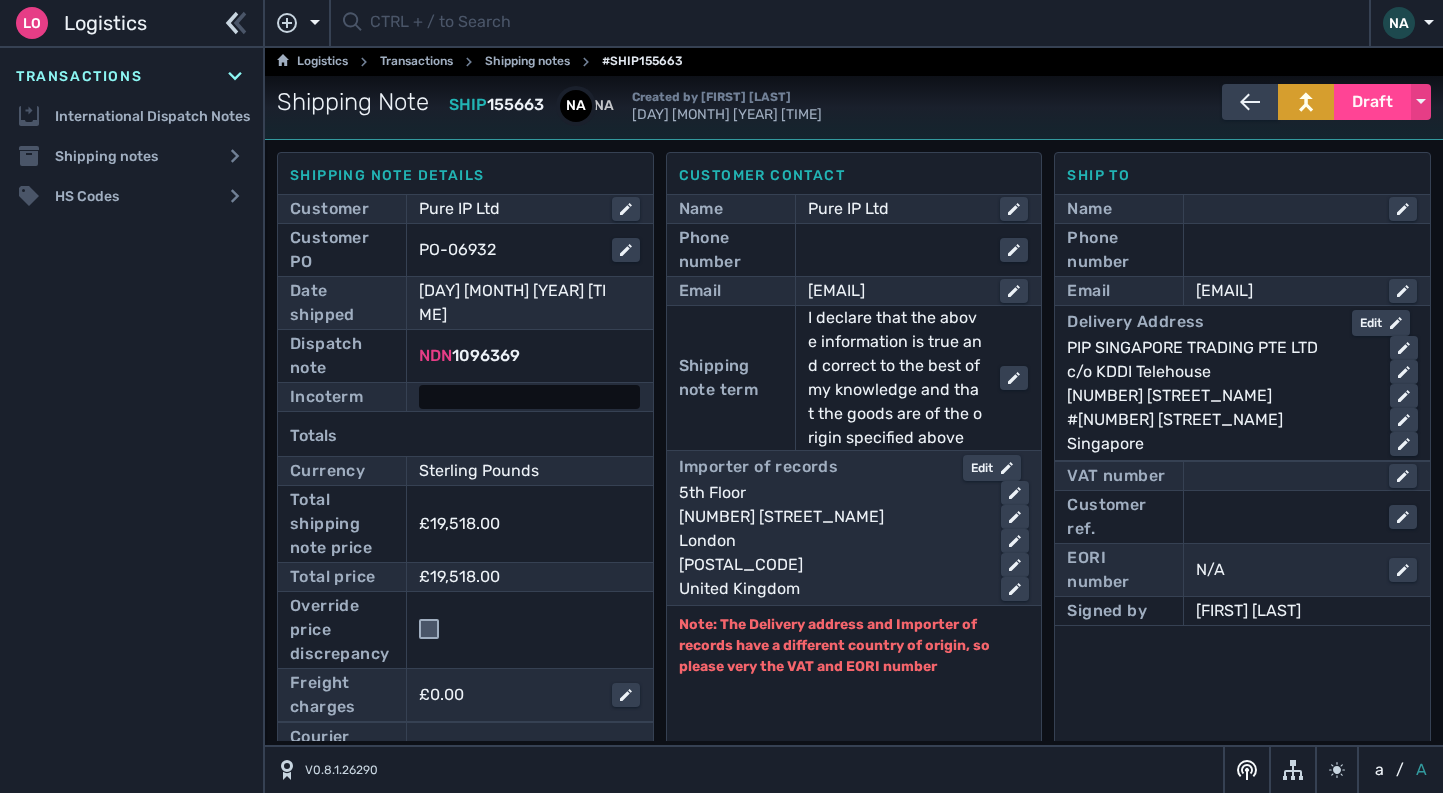 click at bounding box center [529, 397] 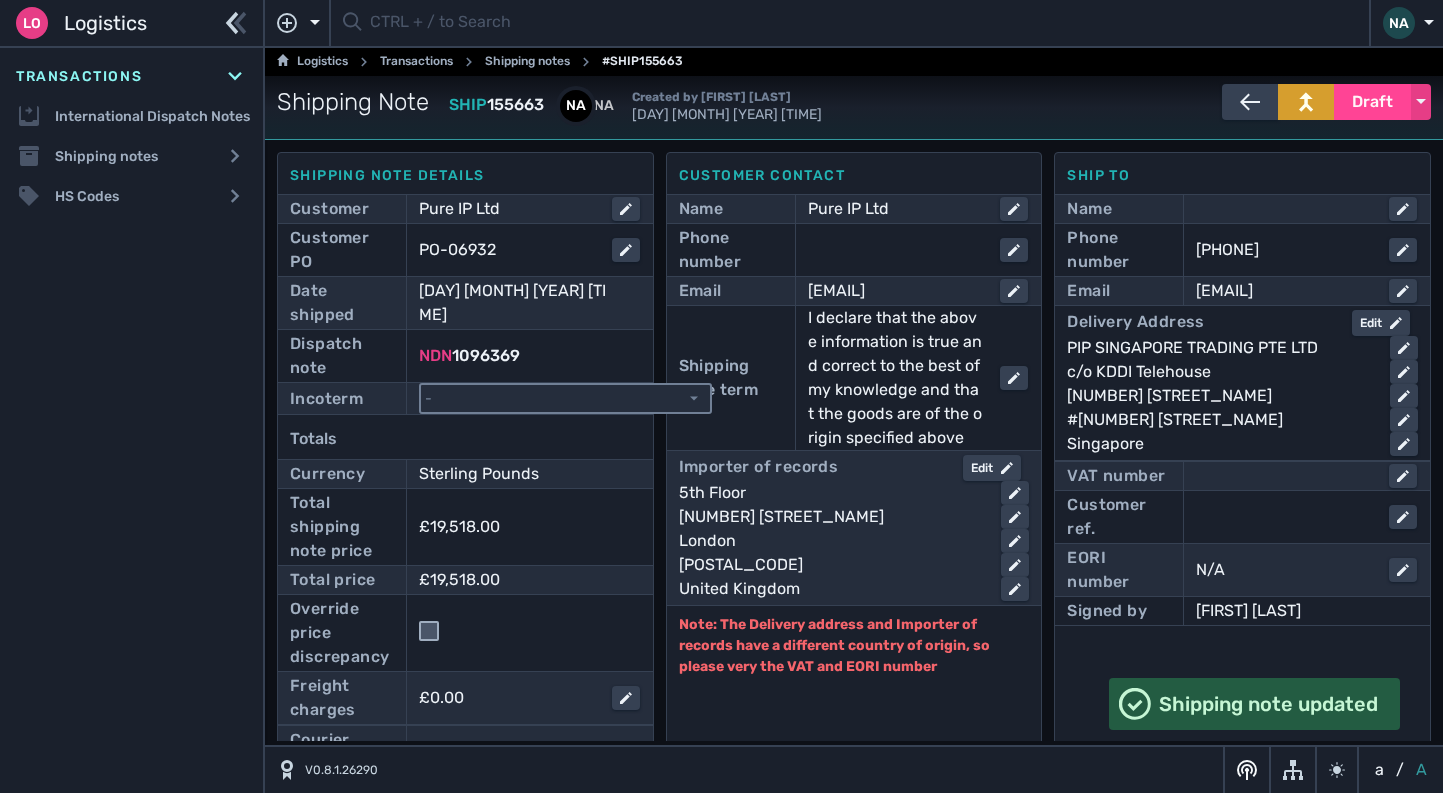 click on "-
Ex Works
- EXW
Free Carrier
- FCA
Carriage Paid To
- CPT
Carriage Insurance Paid
- CIP
Delivery At Place
- DAP
Delivery At Place Unloaded
- DPU
Delivery Duty Paid
- DDP
Free Alongside Ship
- FAS
Free On Board
- FOB
Cost and Freight
- CFR" at bounding box center (565, 398) 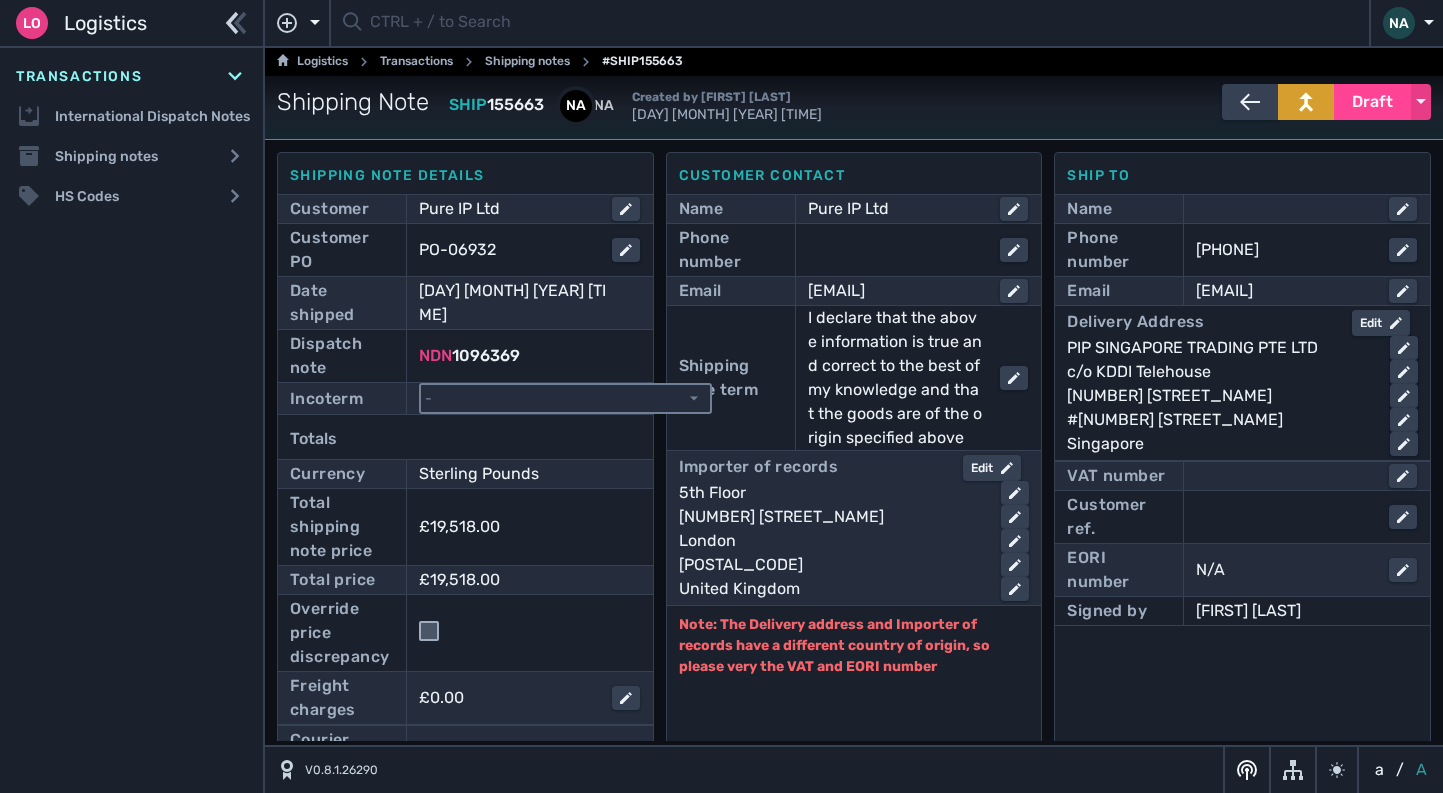 select on "[object Object]" 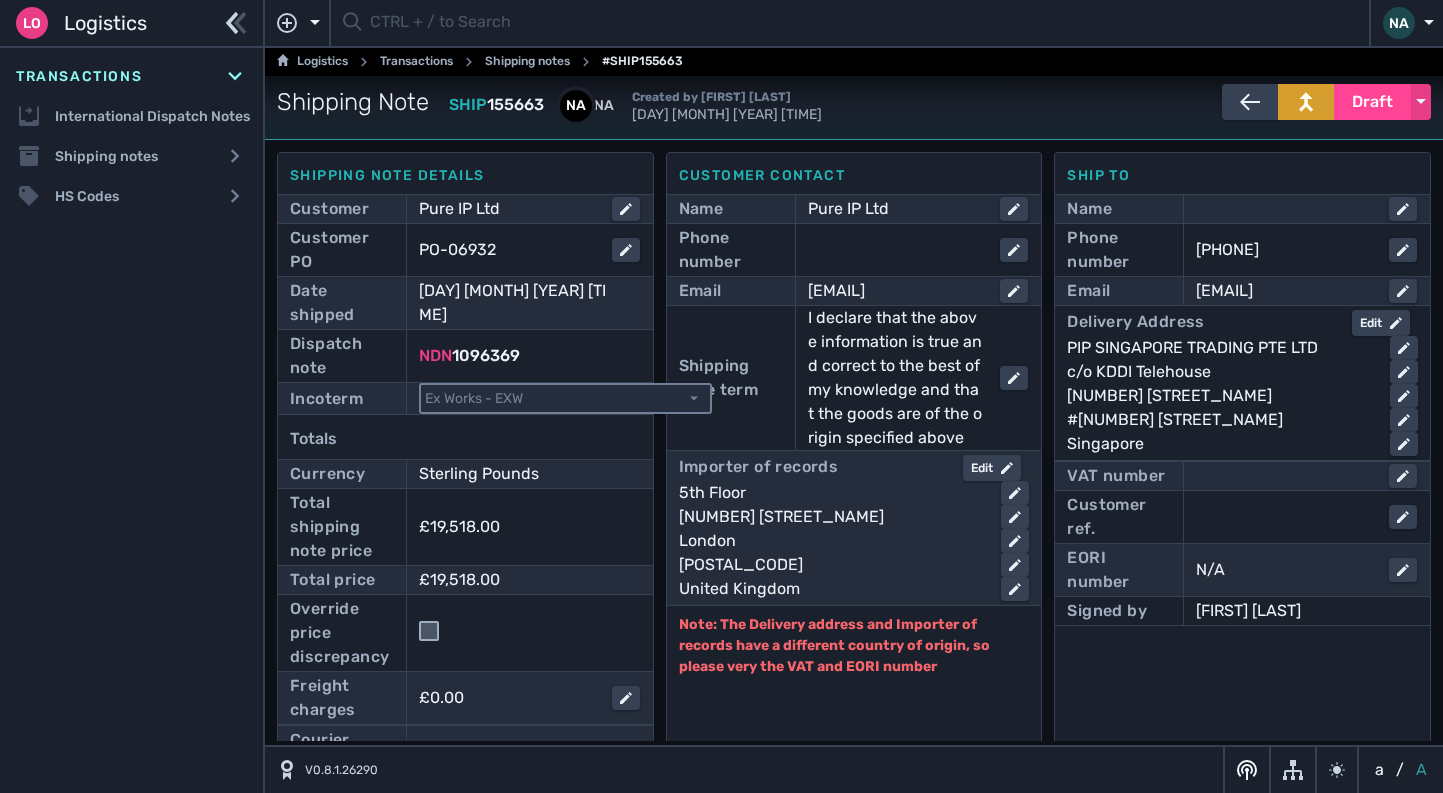click on "-
Ex Works
- EXW
Free Carrier
- FCA
Carriage Paid To
- CPT
Carriage Insurance Paid
- CIP
Delivery At Place
- DAP
Delivery At Place Unloaded
- DPU
Delivery Duty Paid
- DDP
Free Alongside Ship
- FAS
Free On Board
- FOB
Cost and Freight
- CFR" at bounding box center (565, 398) 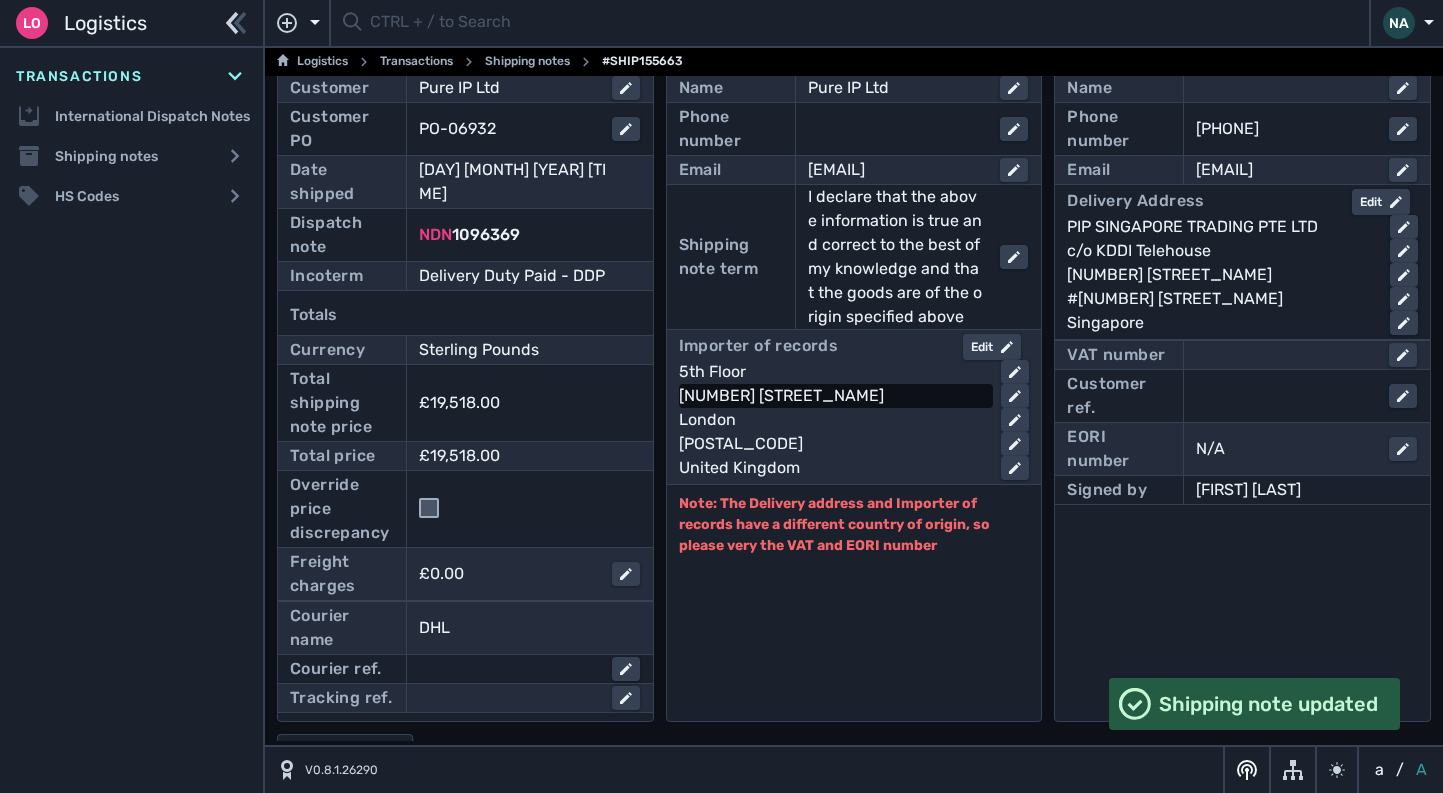 scroll, scrollTop: 308, scrollLeft: 0, axis: vertical 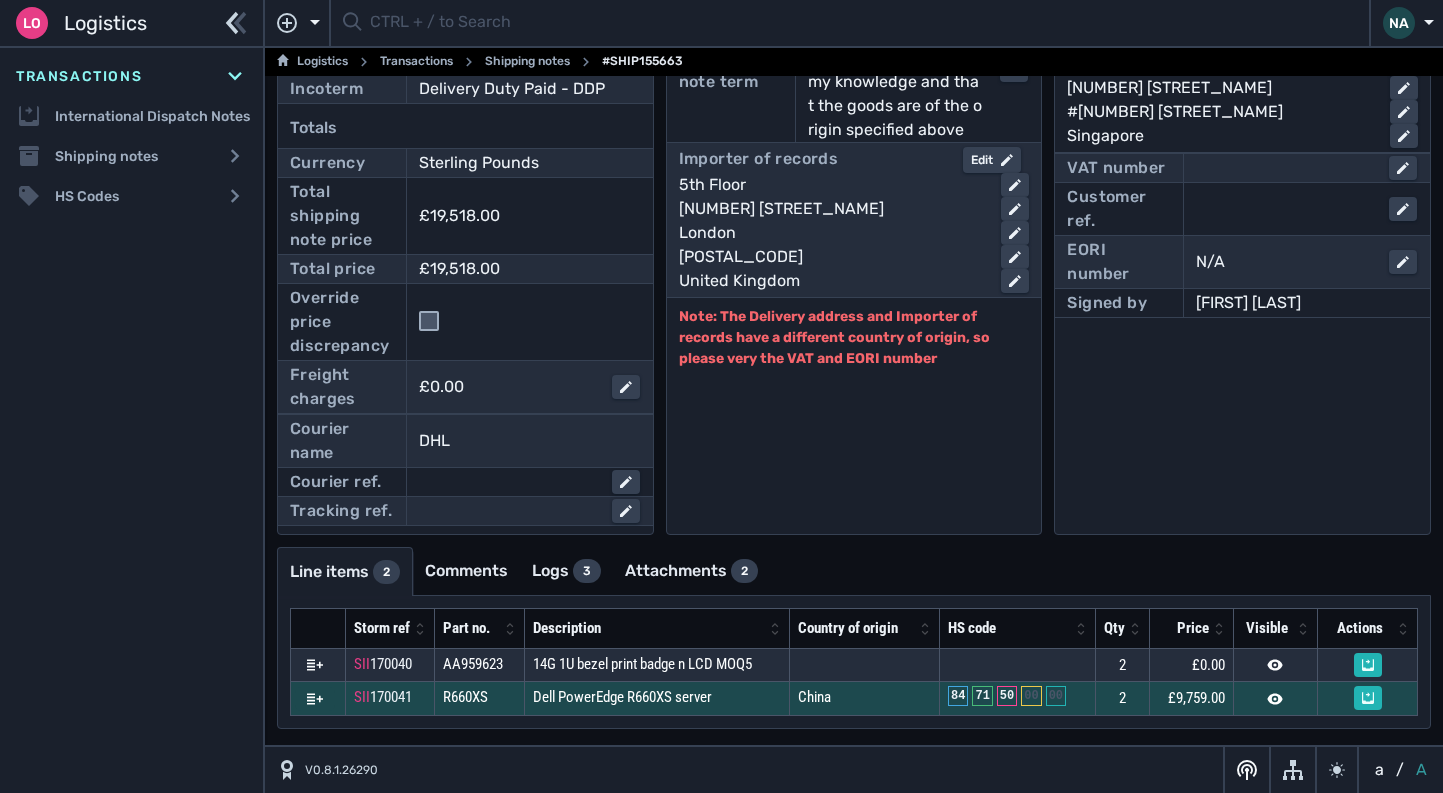 click at bounding box center [315, 665] 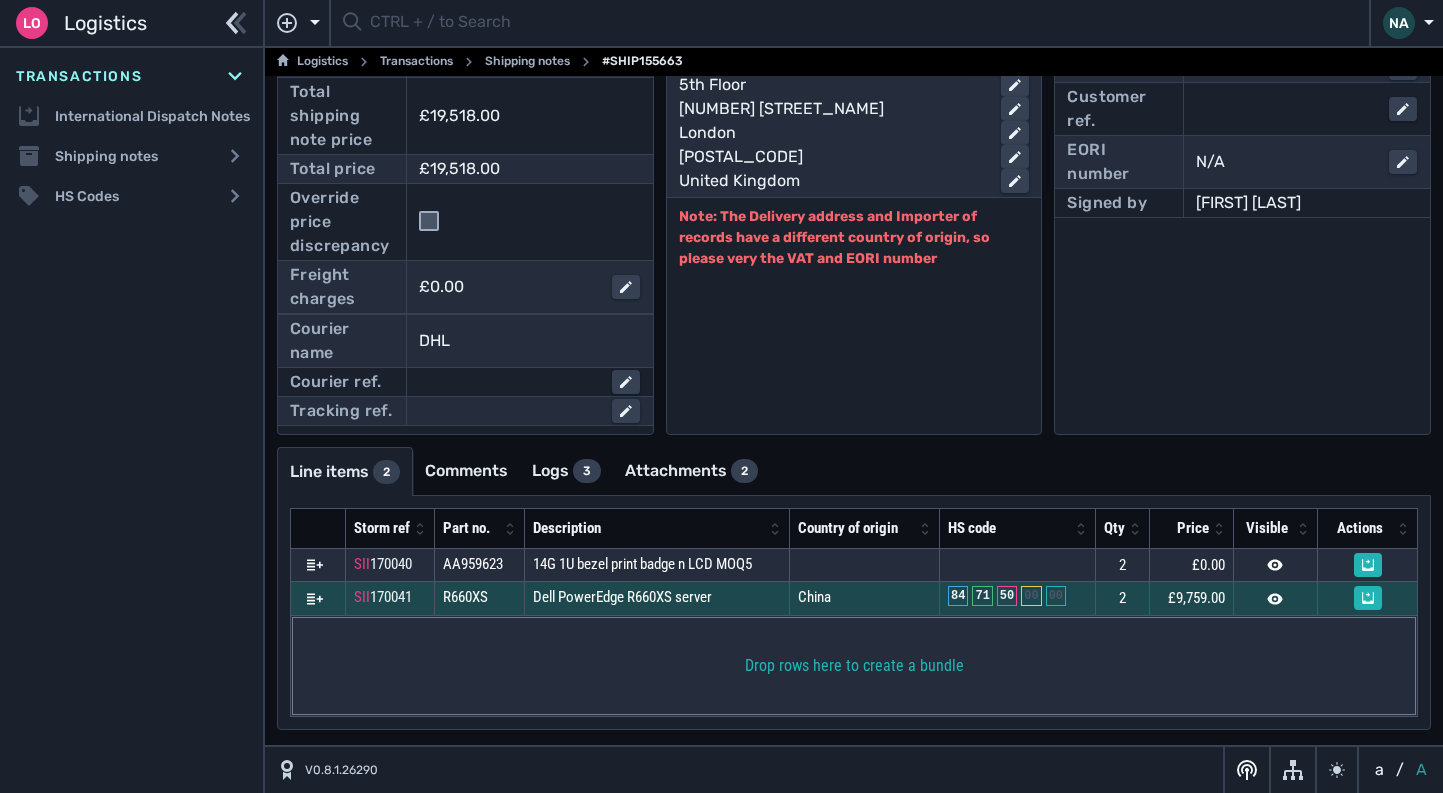 scroll, scrollTop: 409, scrollLeft: 0, axis: vertical 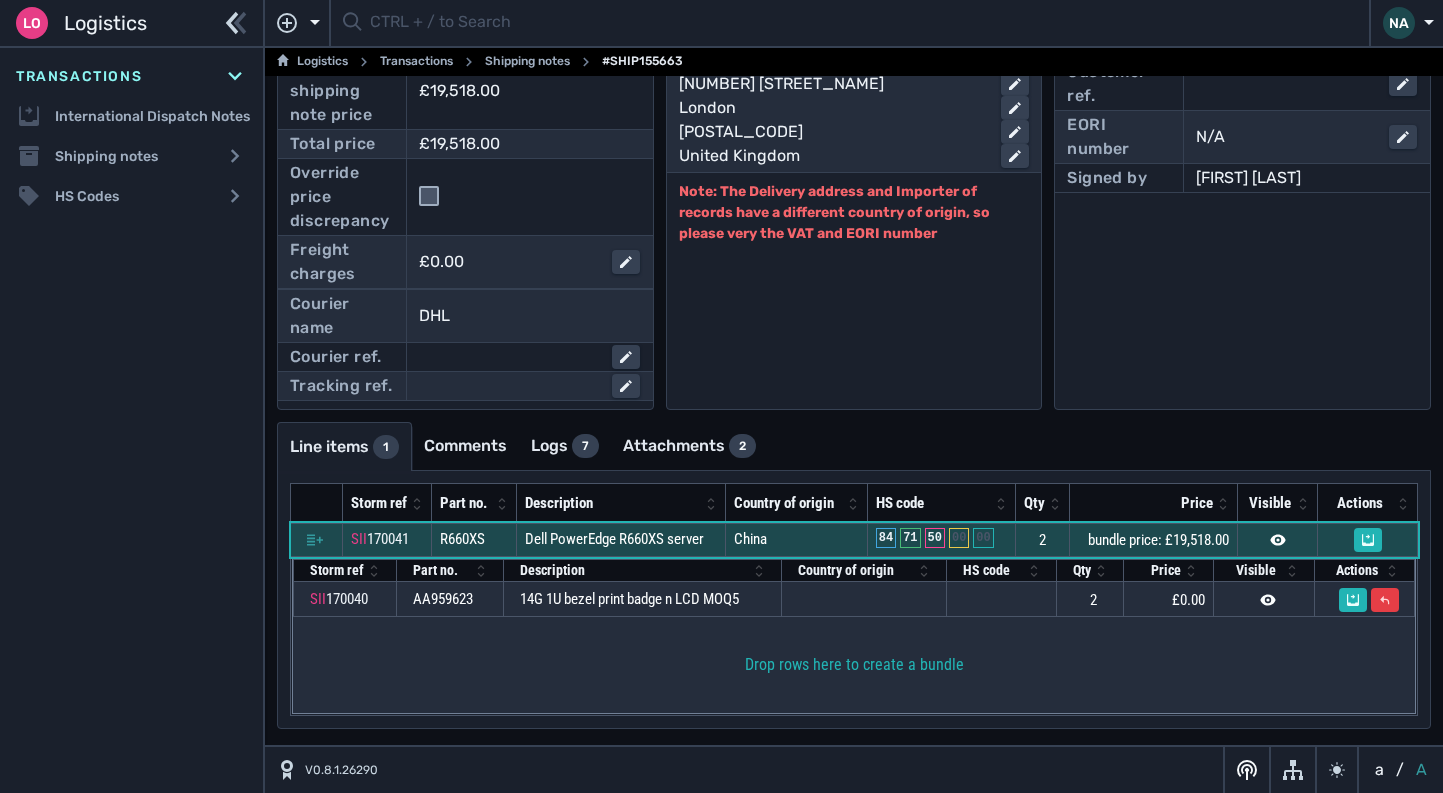 click on "China" at bounding box center [797, 540] 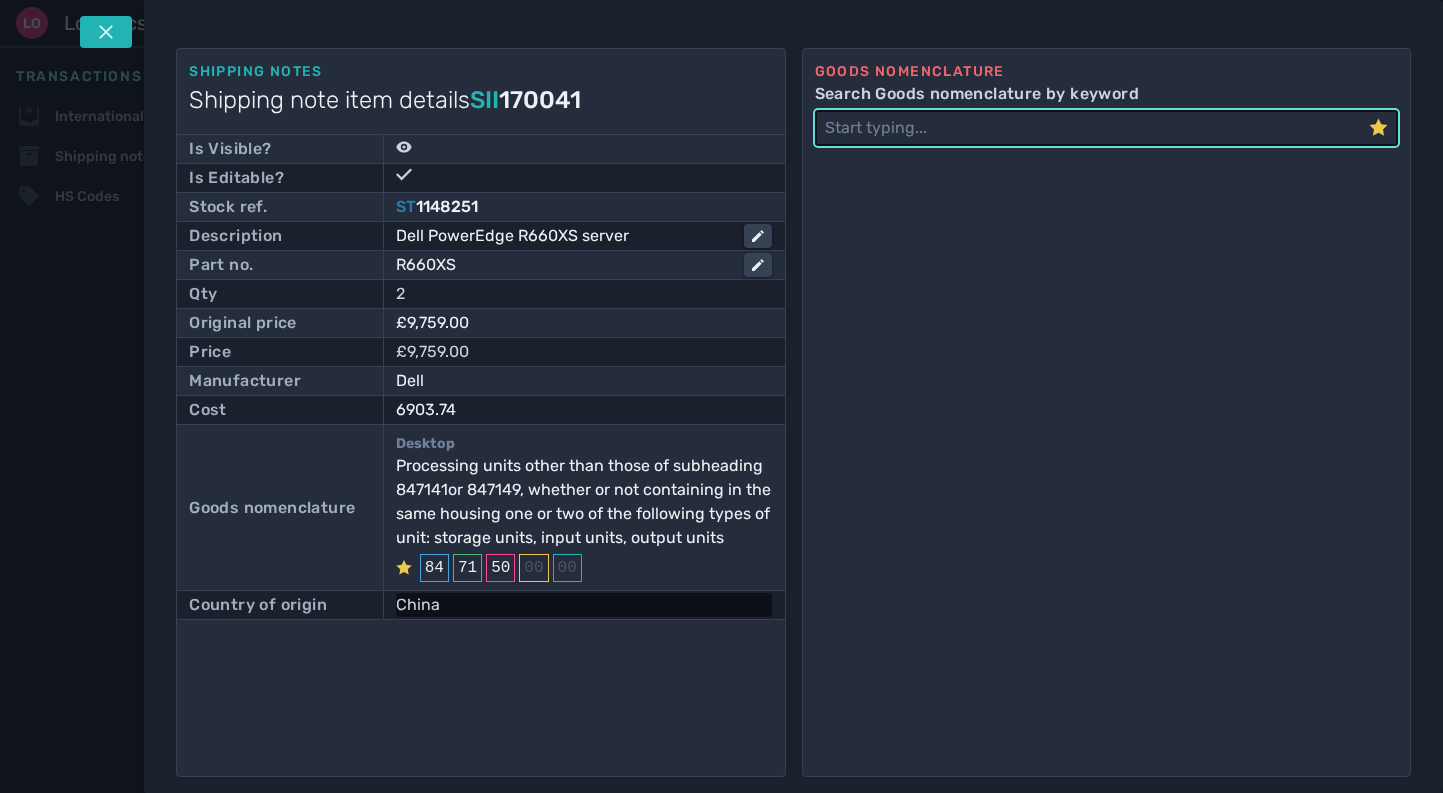 click on "China" at bounding box center [584, 605] 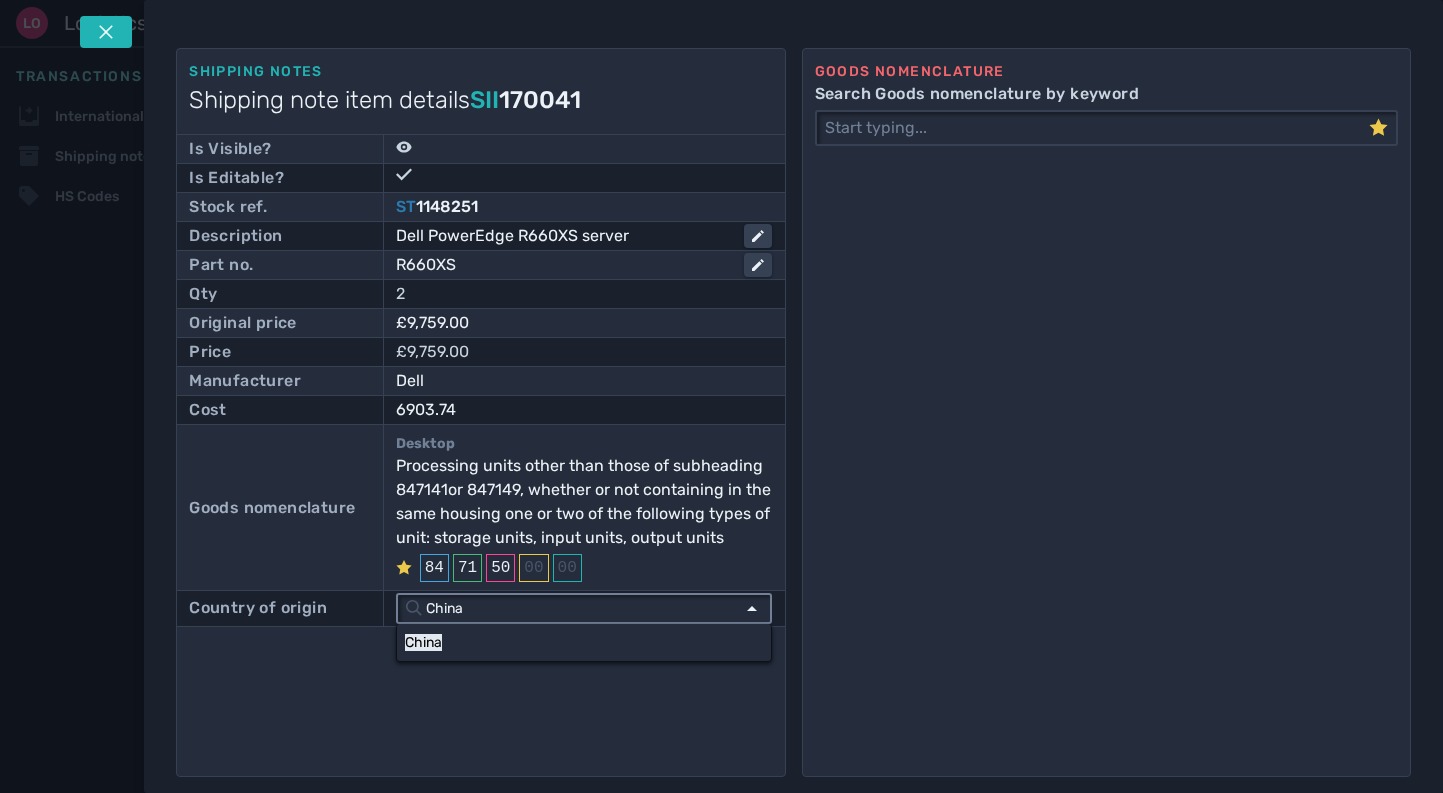 click on "China" at bounding box center (578, 608) 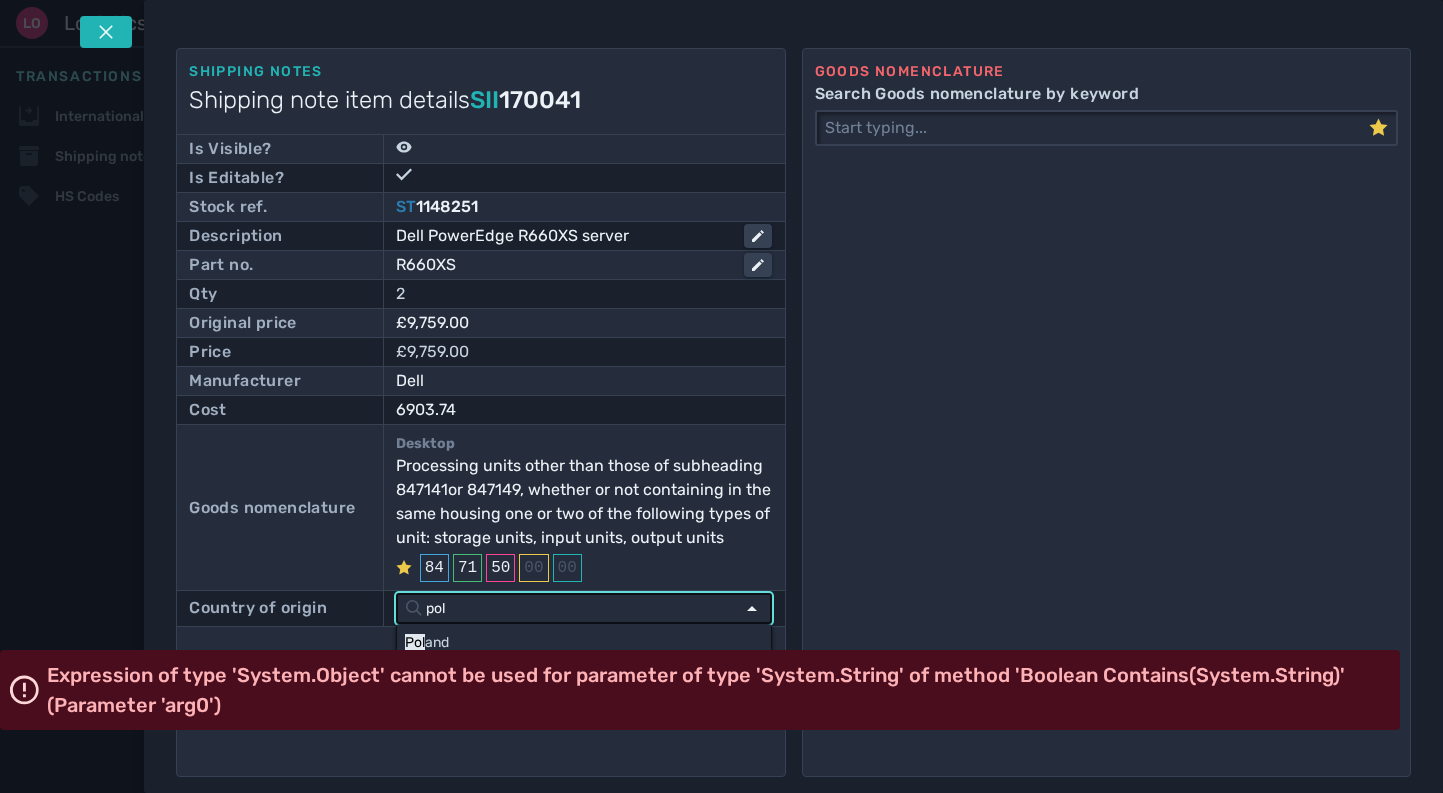 type on "pol" 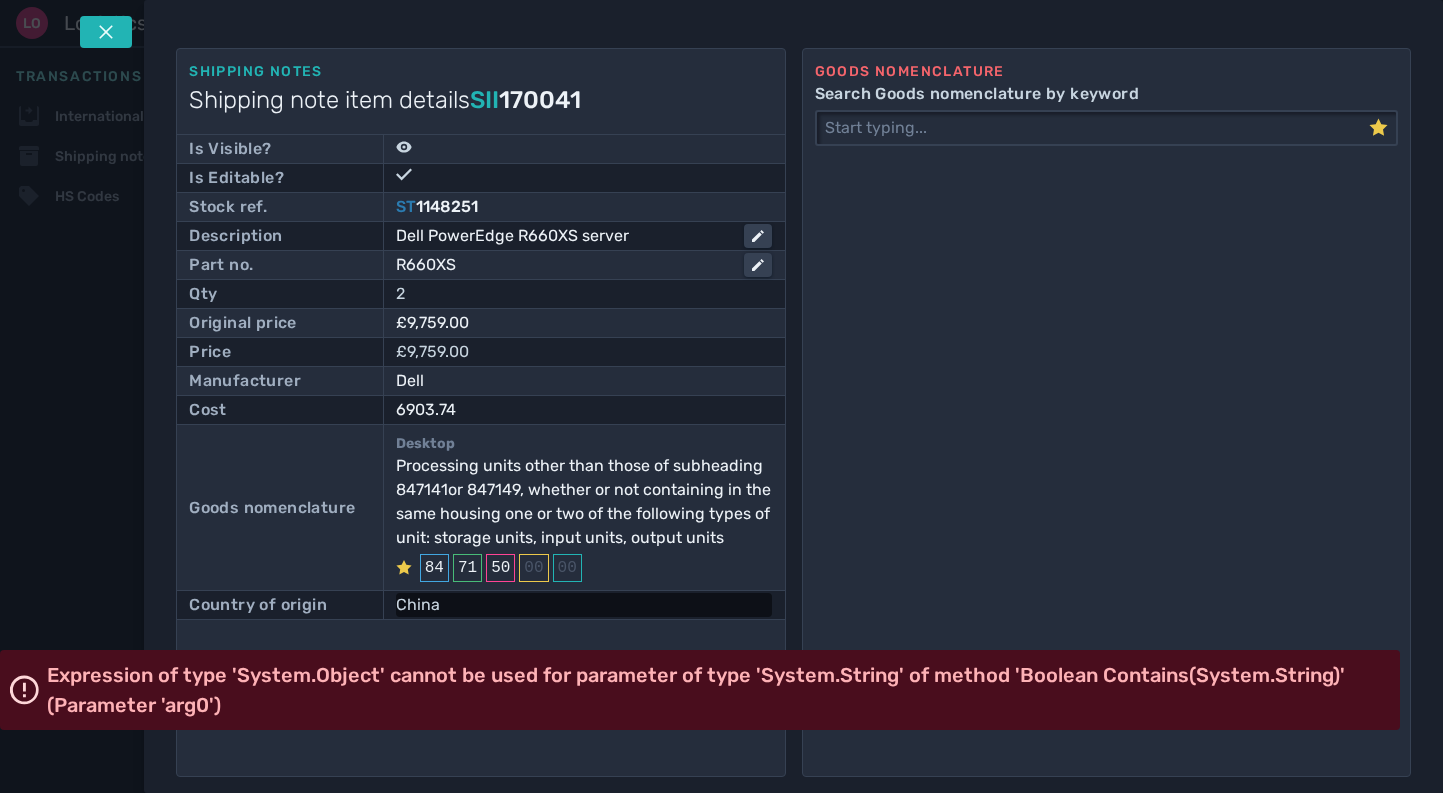 click on "China" at bounding box center (584, 605) 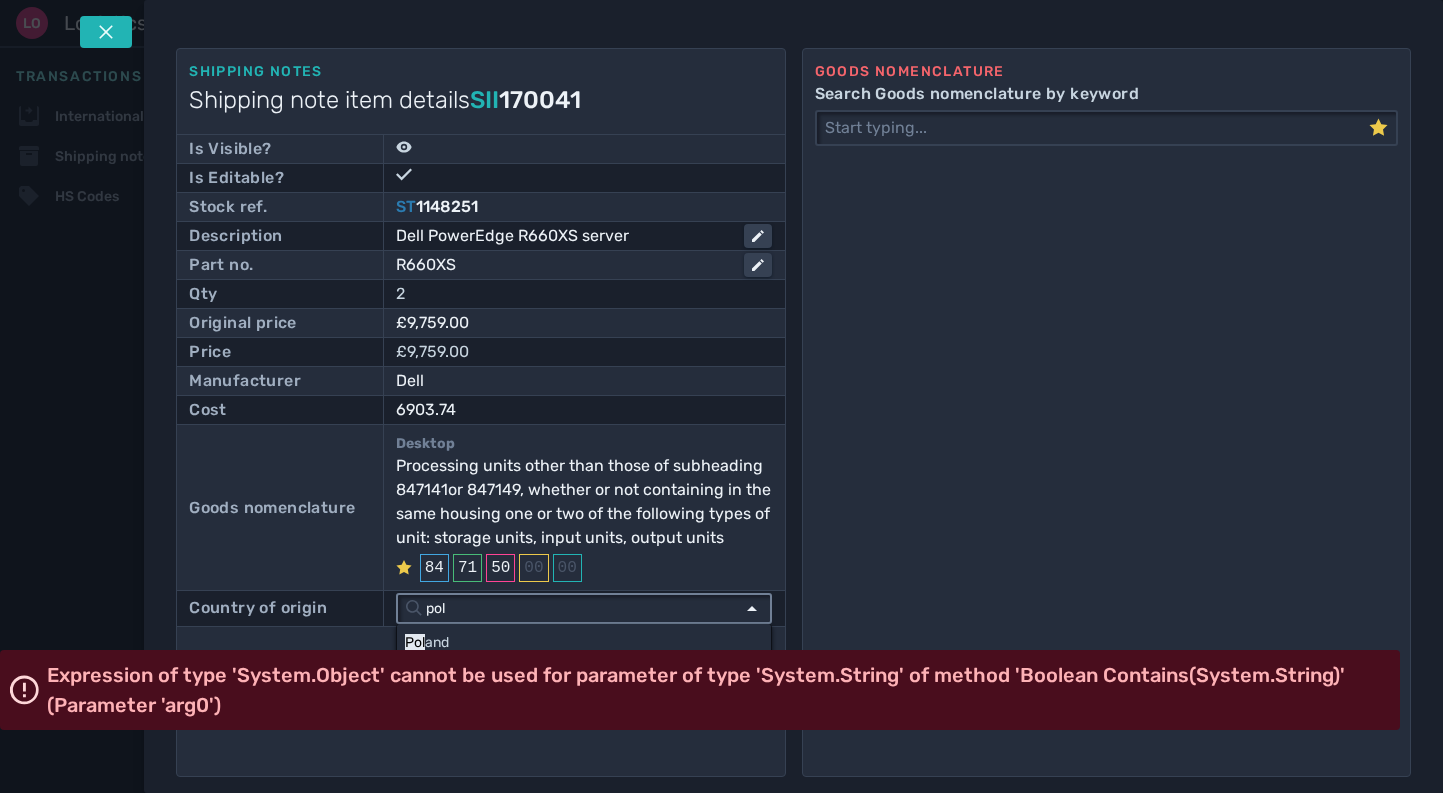 click on "pol" at bounding box center [578, 608] 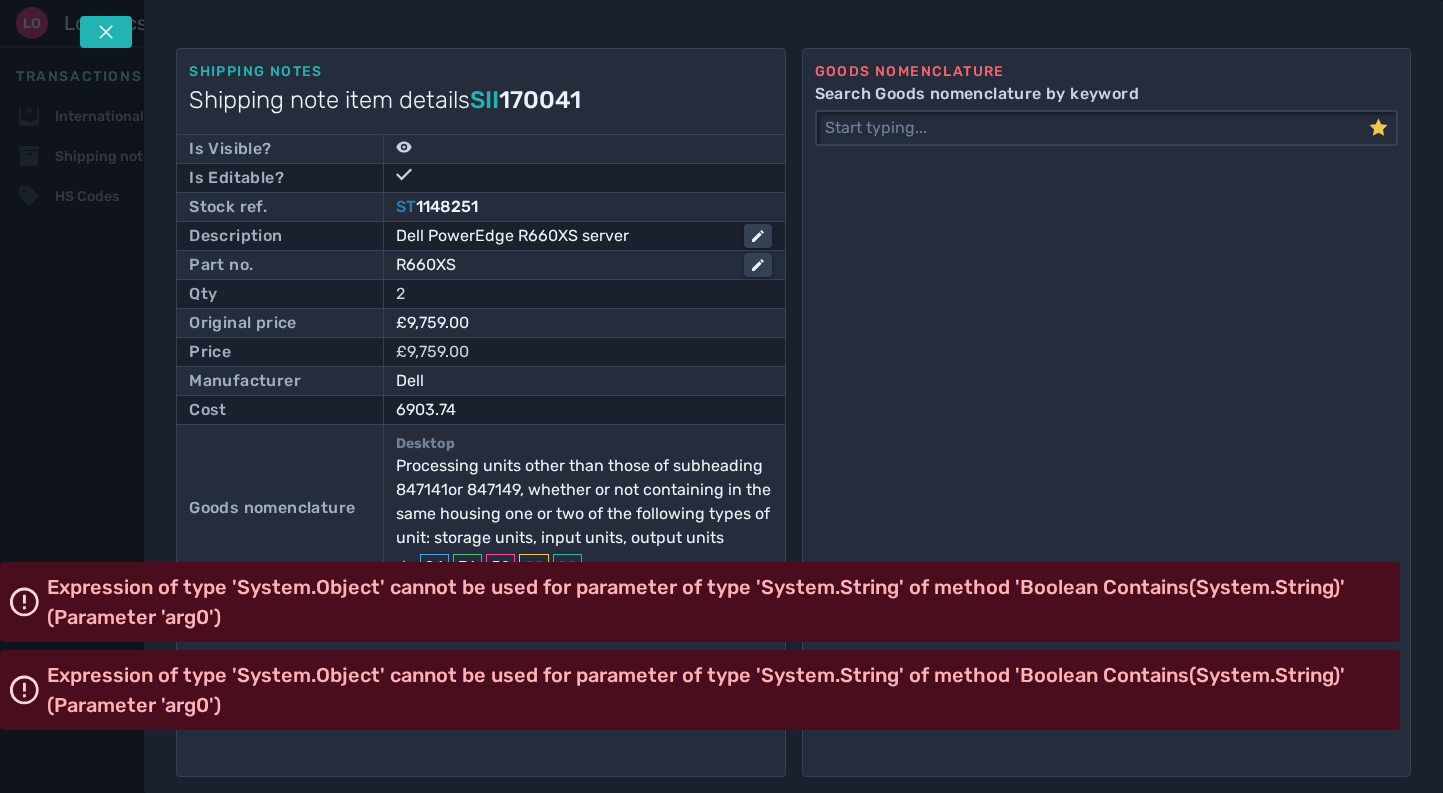 click on "Expression of type 'System.Object' cannot be used for parameter of type 'System.String' of method 'Boolean Contains(System.String)' (Parameter 'arg0')" at bounding box center [712, 602] 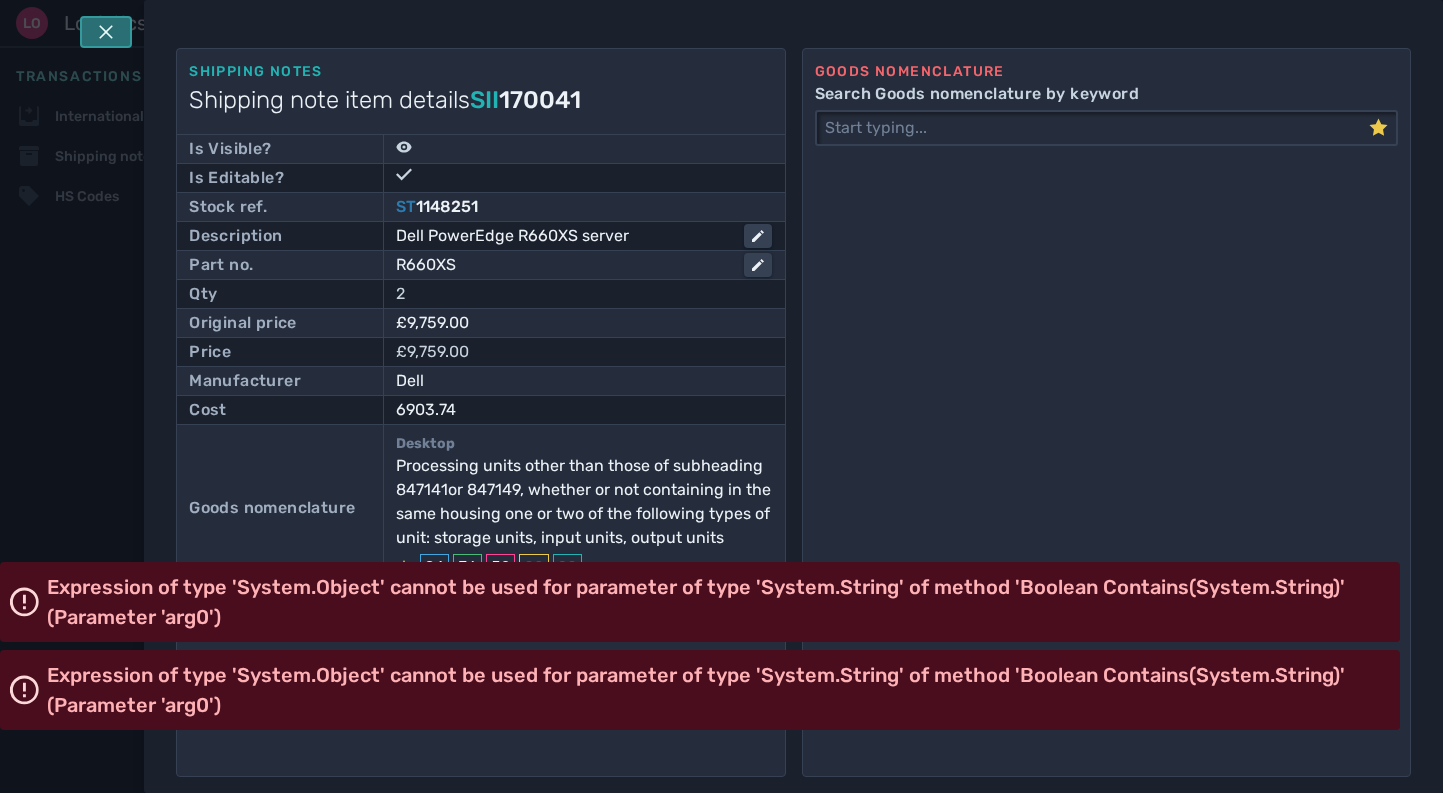 click at bounding box center (106, 32) 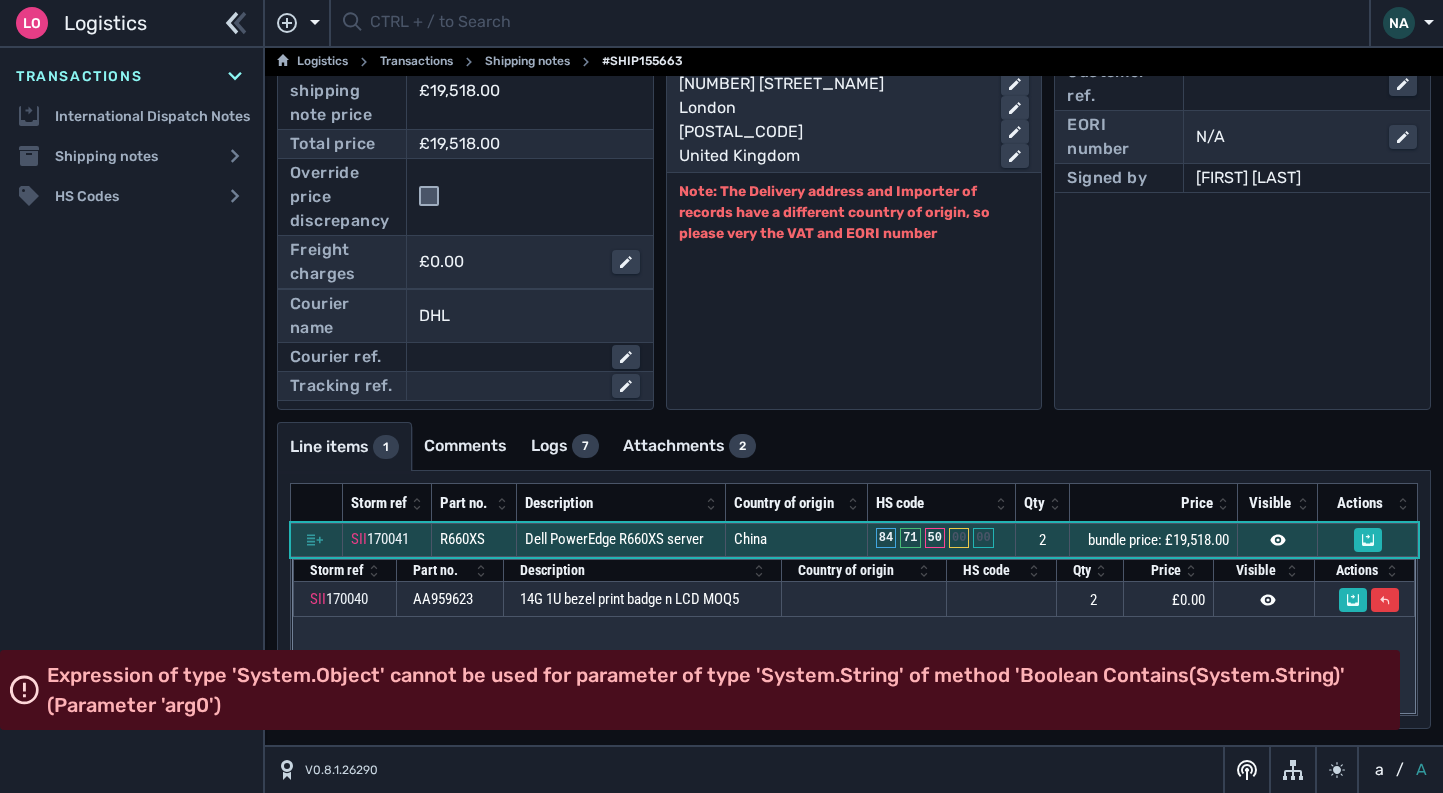 click on "China" at bounding box center (797, 540) 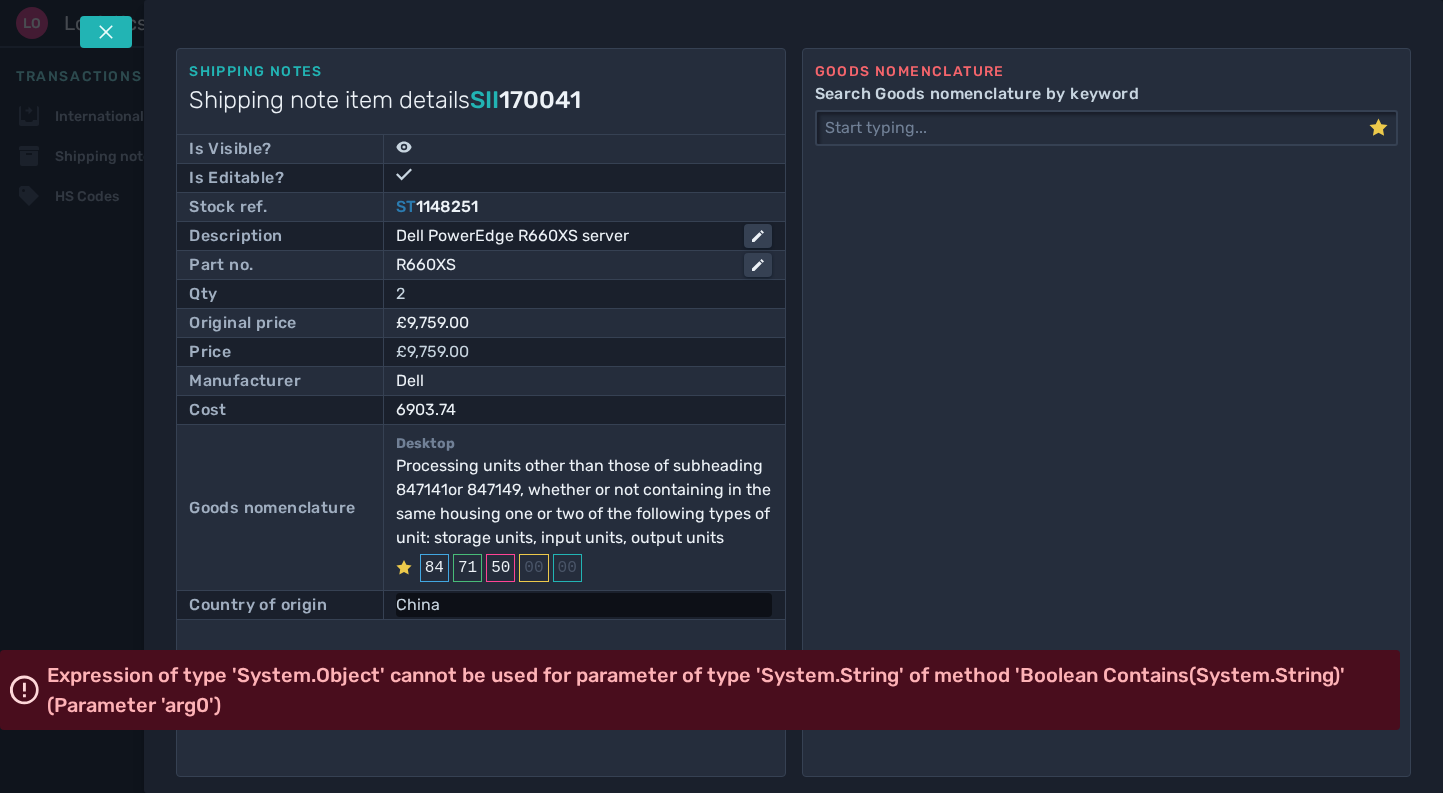 click on "China" at bounding box center (584, 605) 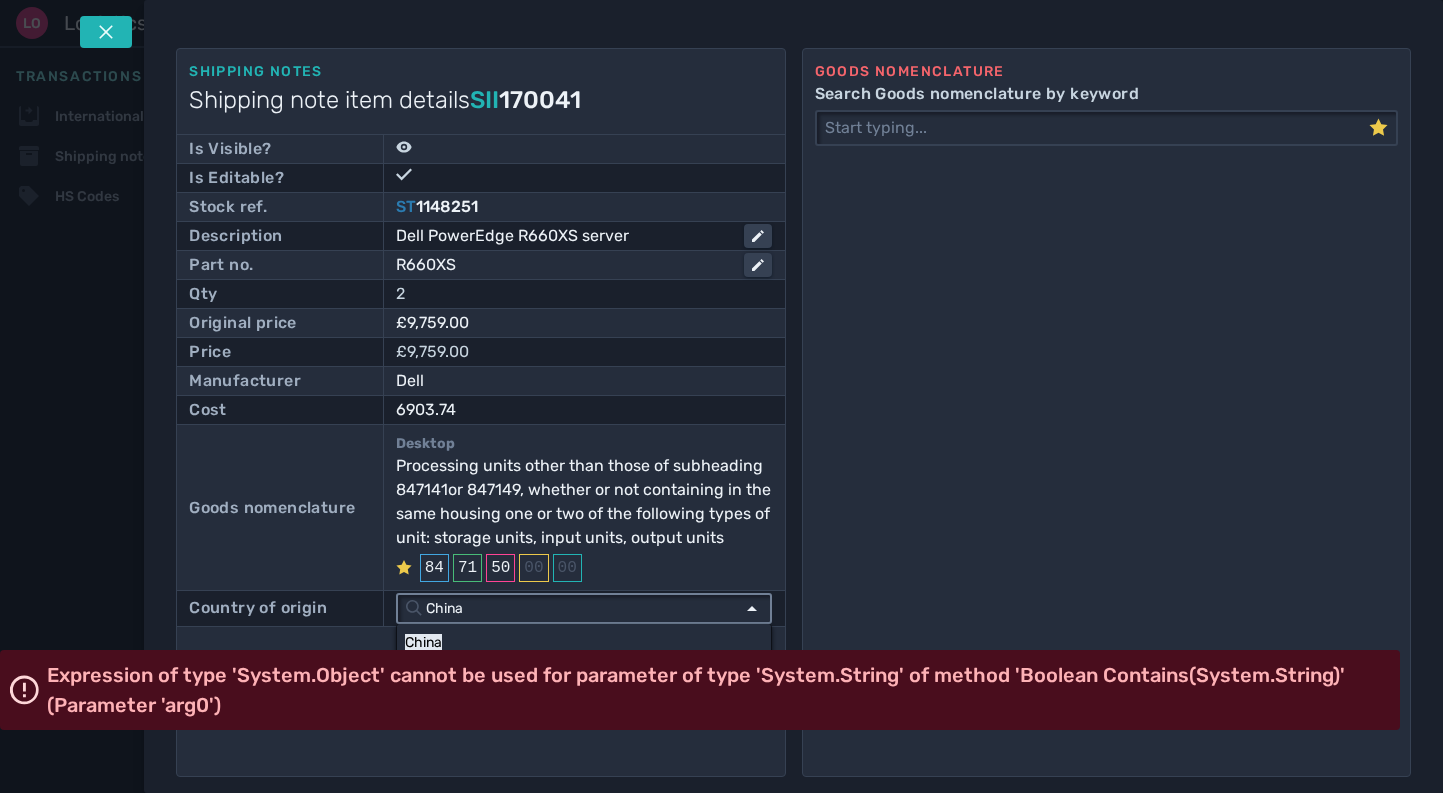 click on "China" at bounding box center (578, 608) 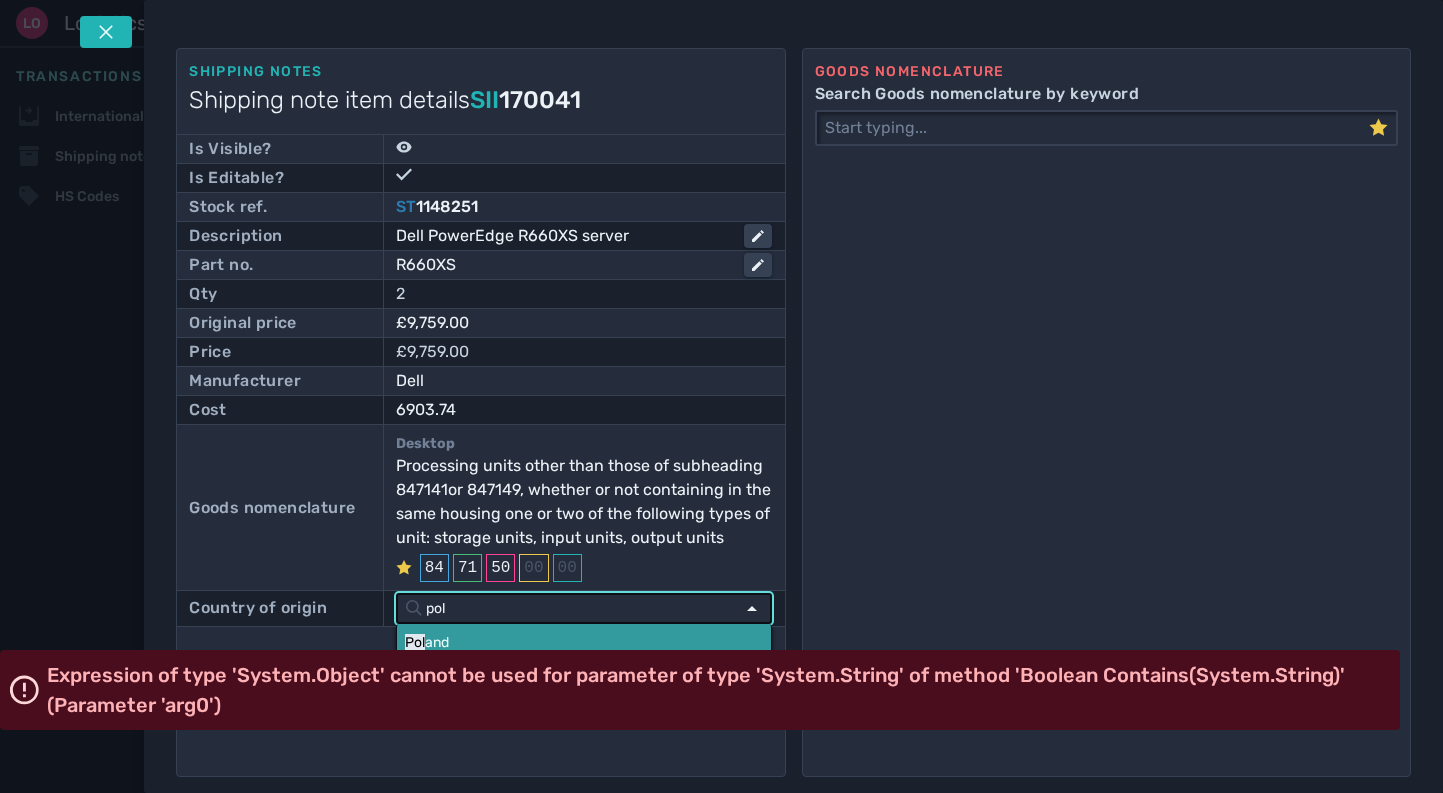 type on "pol" 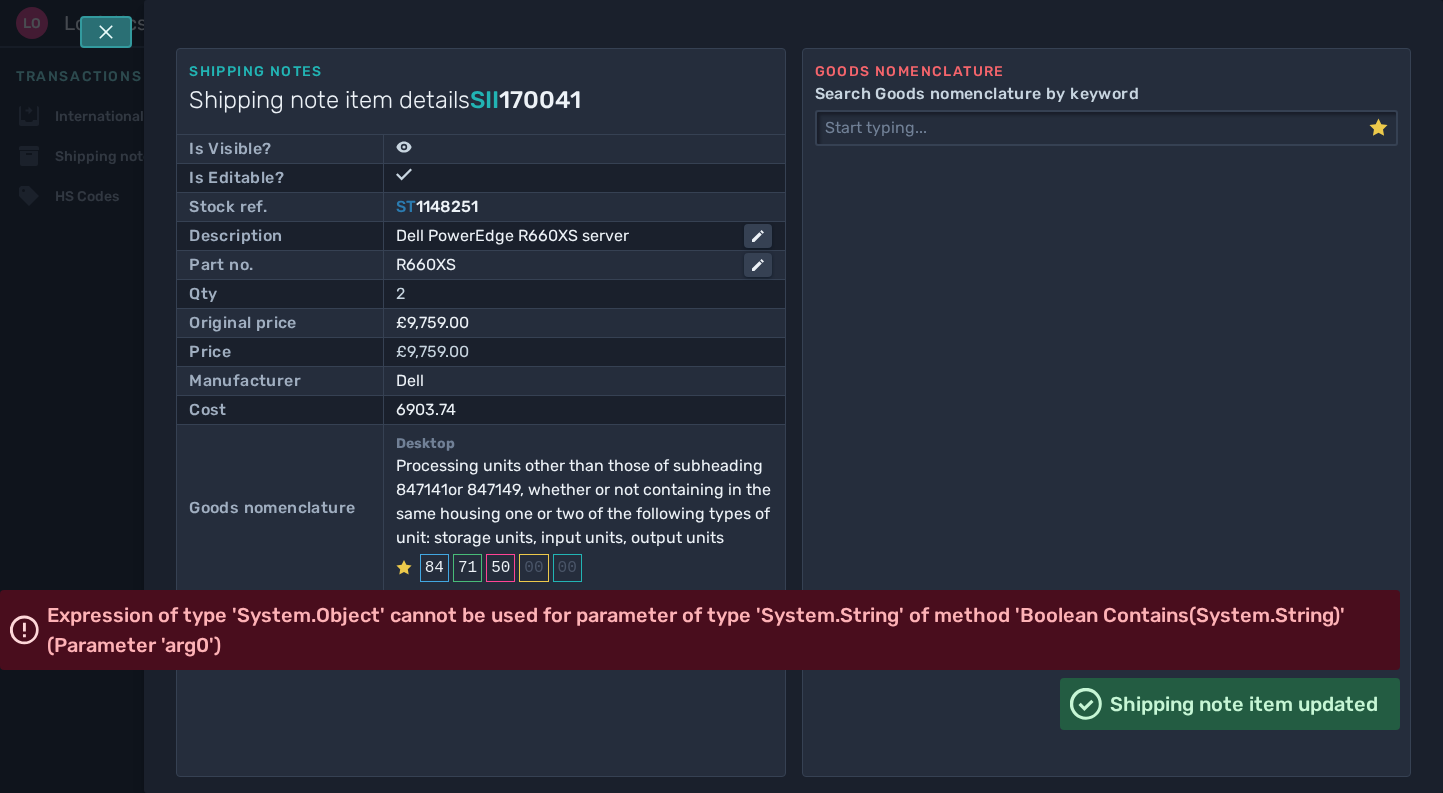 click at bounding box center (107, 32) 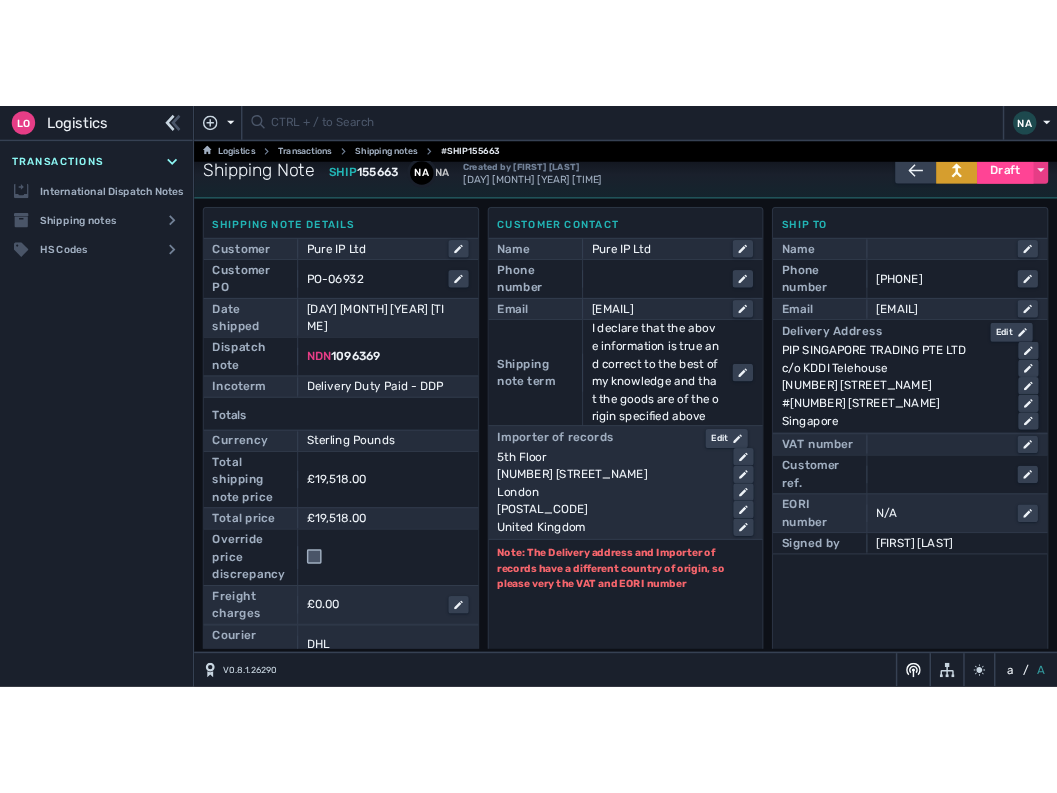 scroll, scrollTop: 0, scrollLeft: 0, axis: both 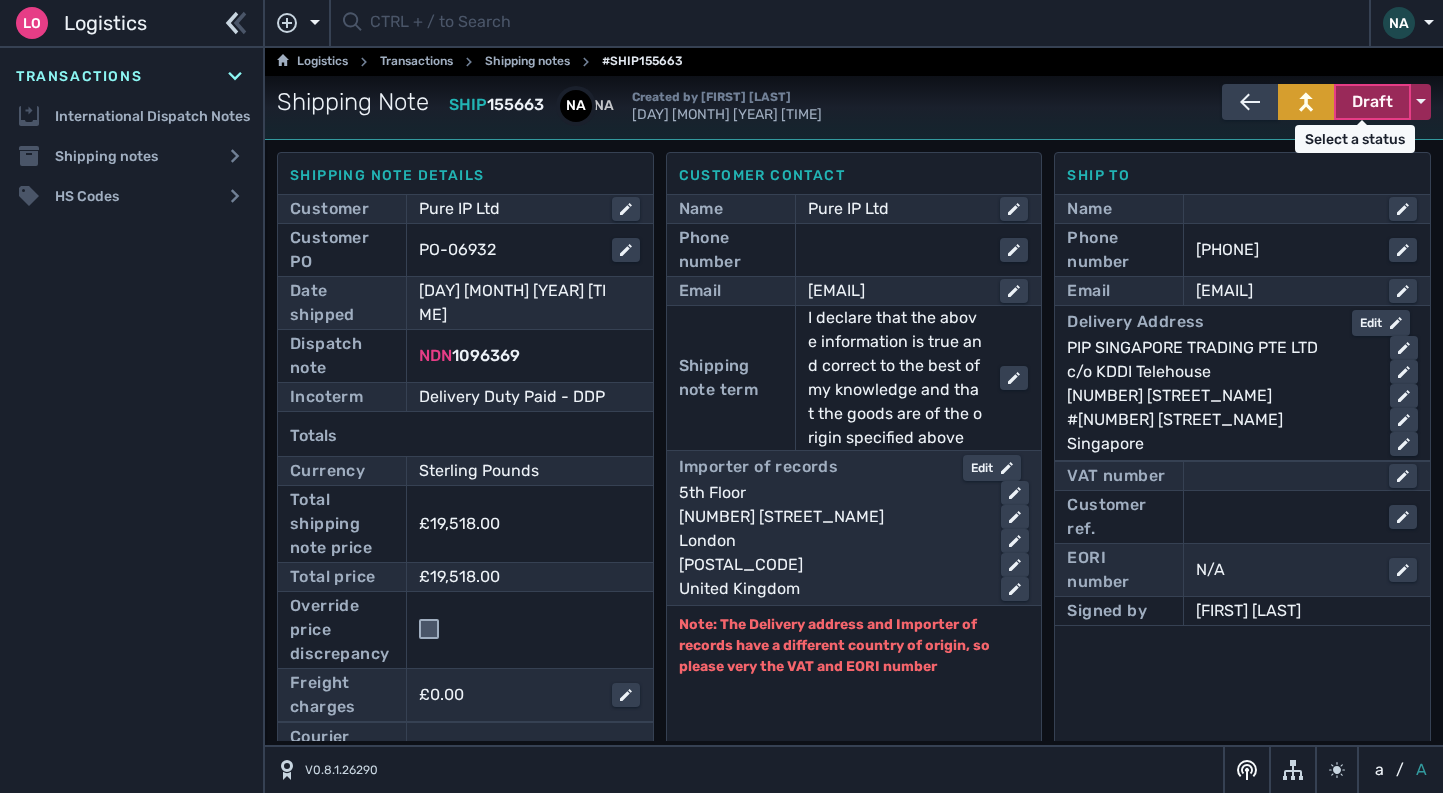 click on "Draft" at bounding box center [1372, 102] 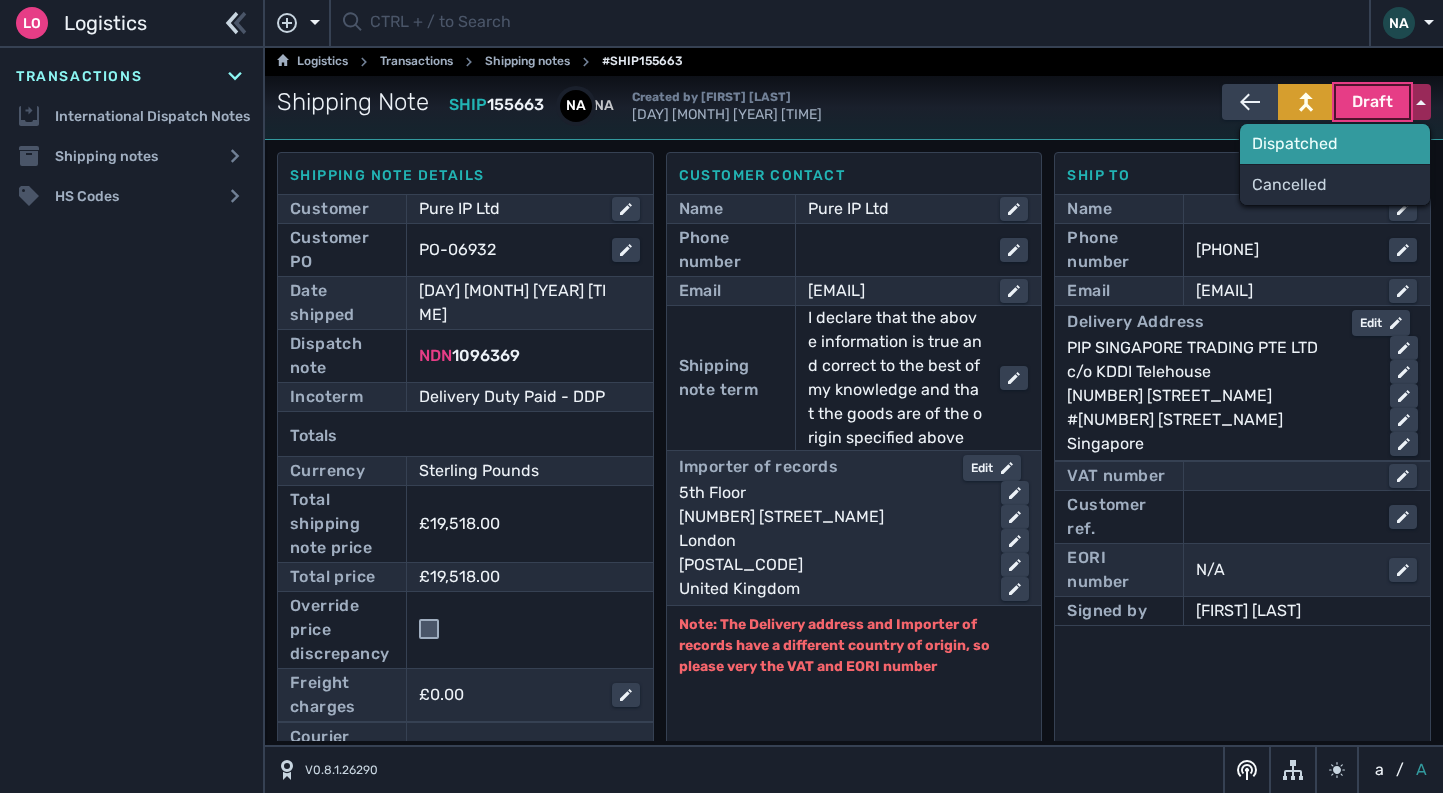 click on "Dispatched" at bounding box center (1335, 144) 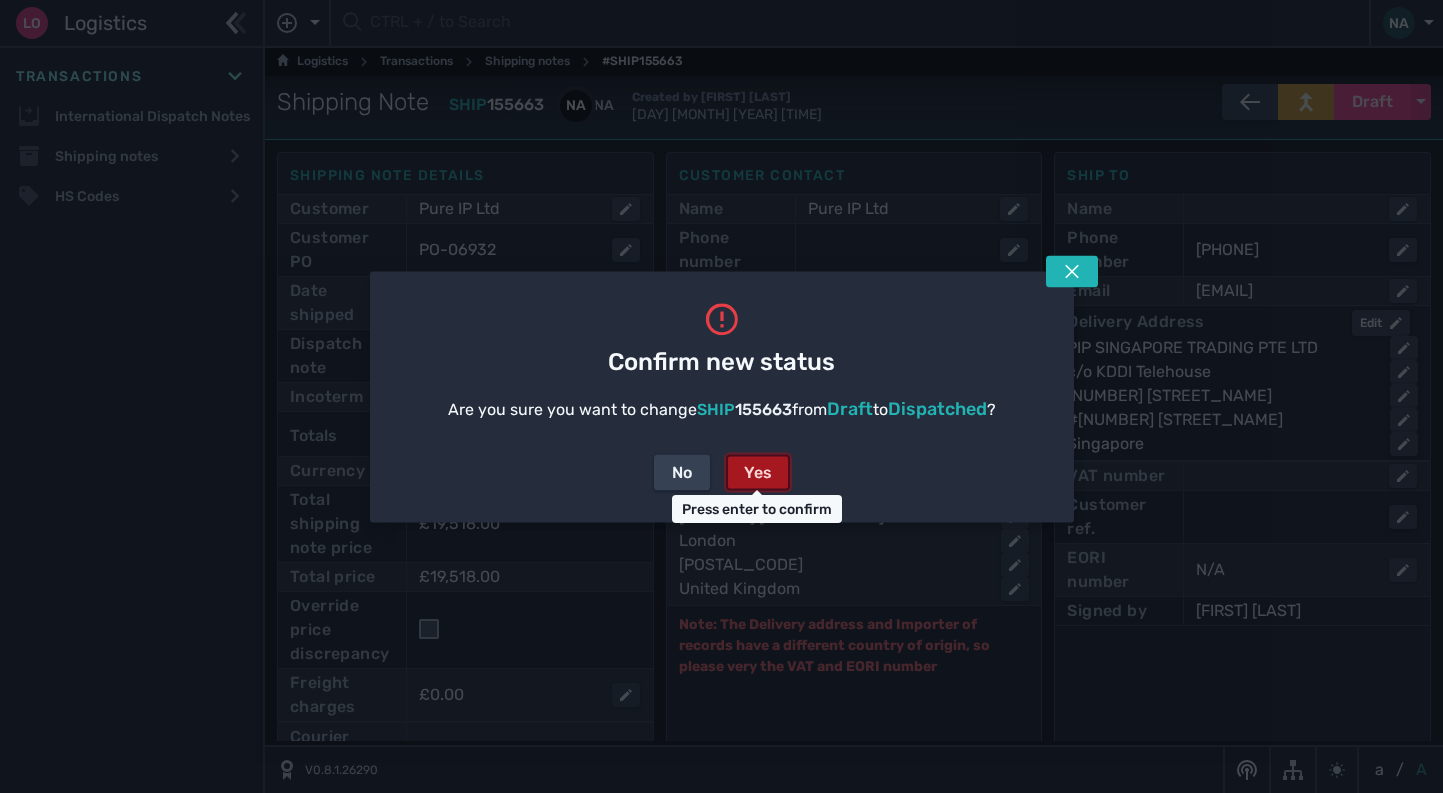 click on "Yes" at bounding box center (758, 472) 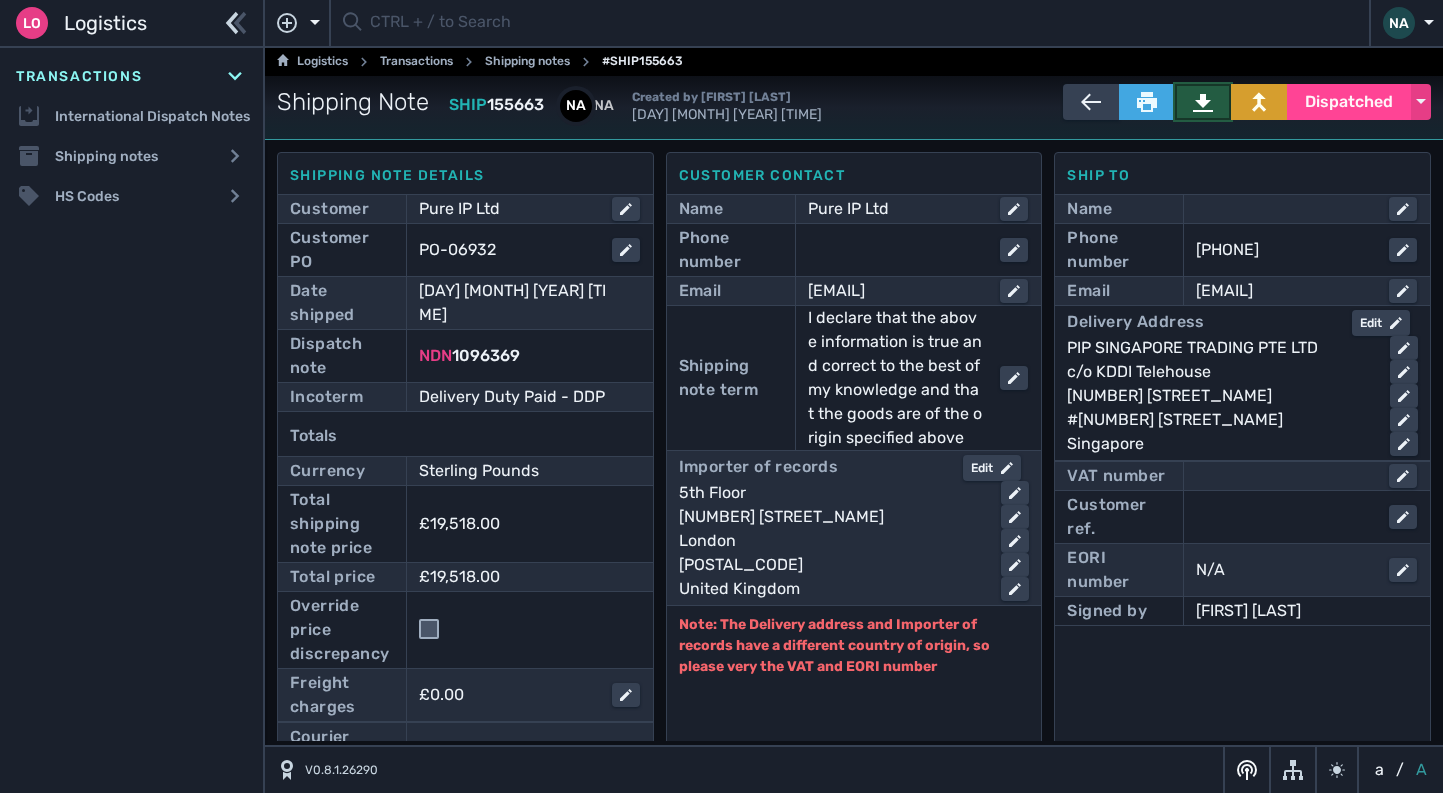 click at bounding box center [1203, 103] 